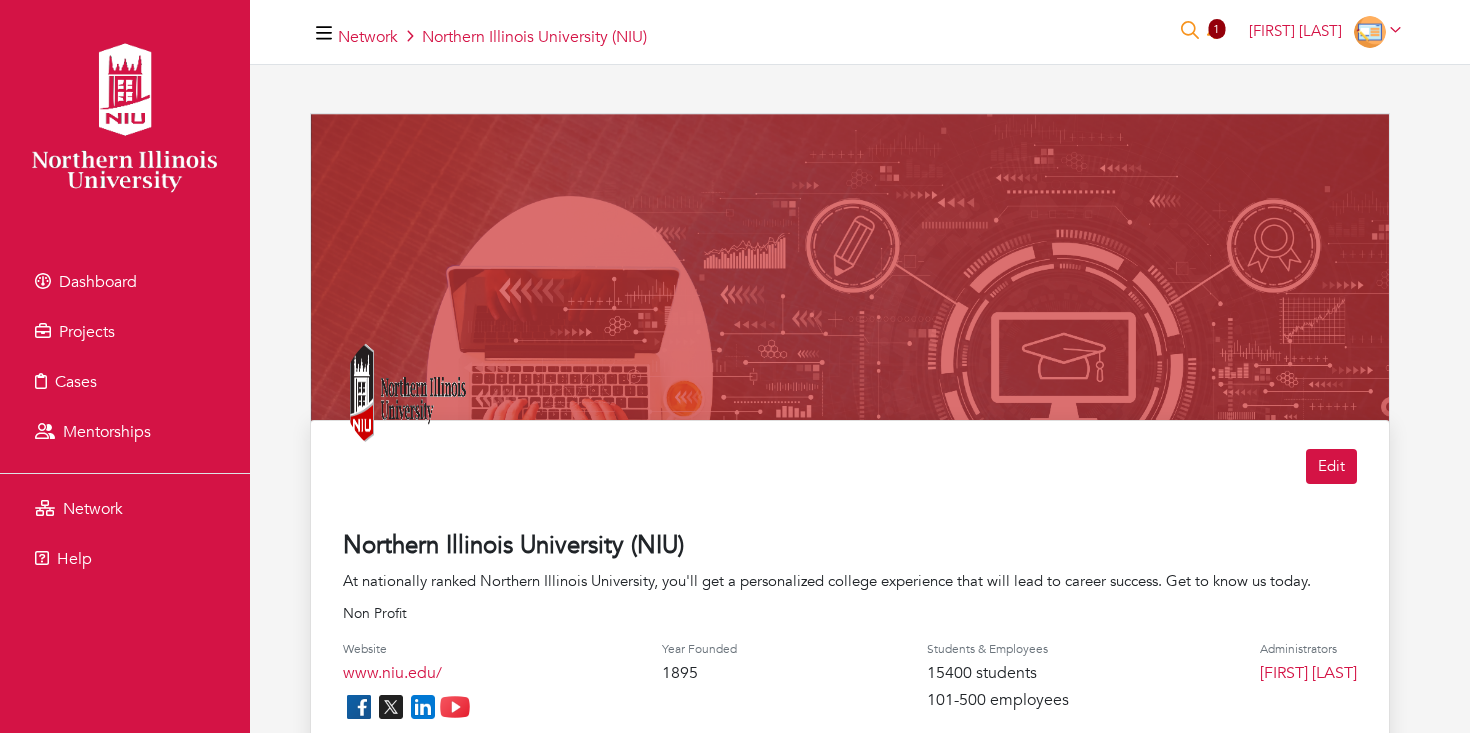 scroll, scrollTop: 19, scrollLeft: 0, axis: vertical 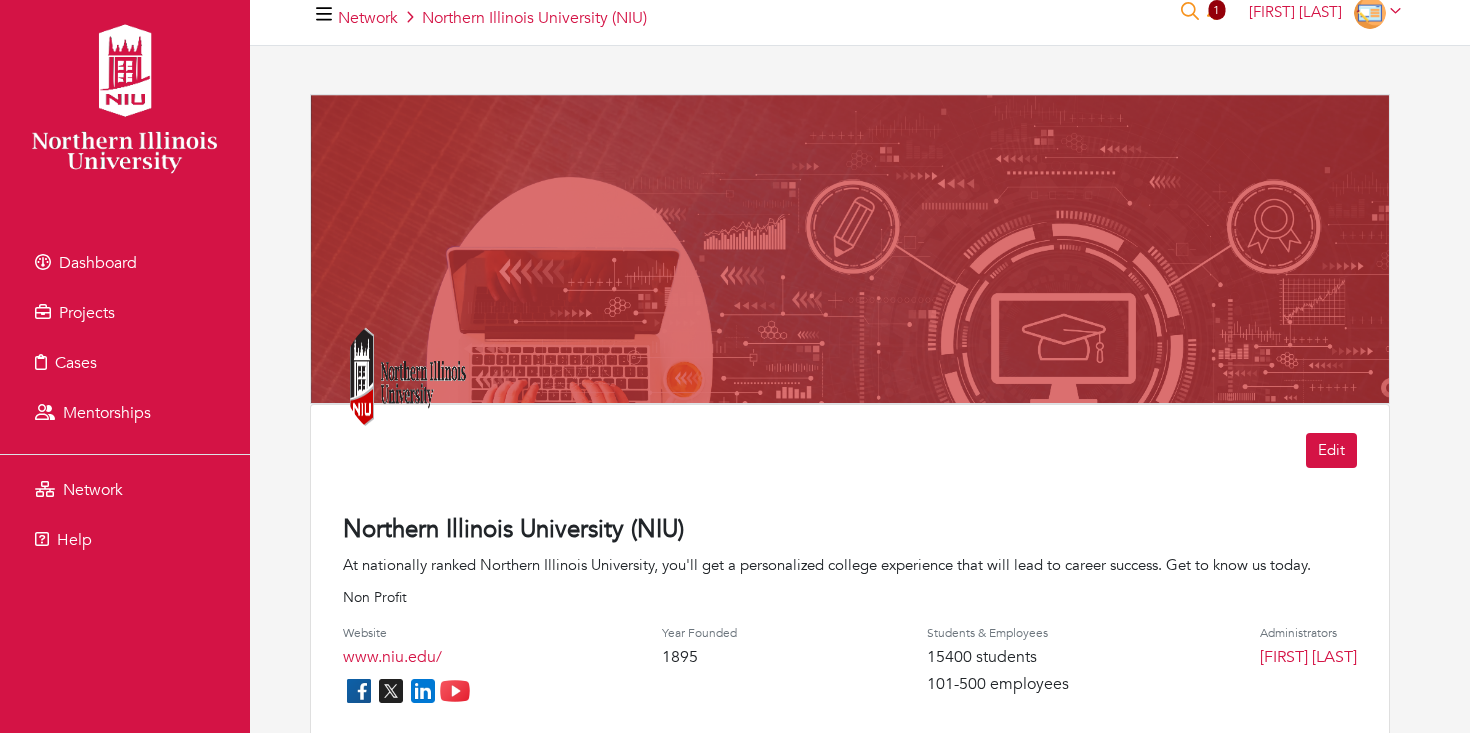 click on "Dashboard" at bounding box center (125, 263) 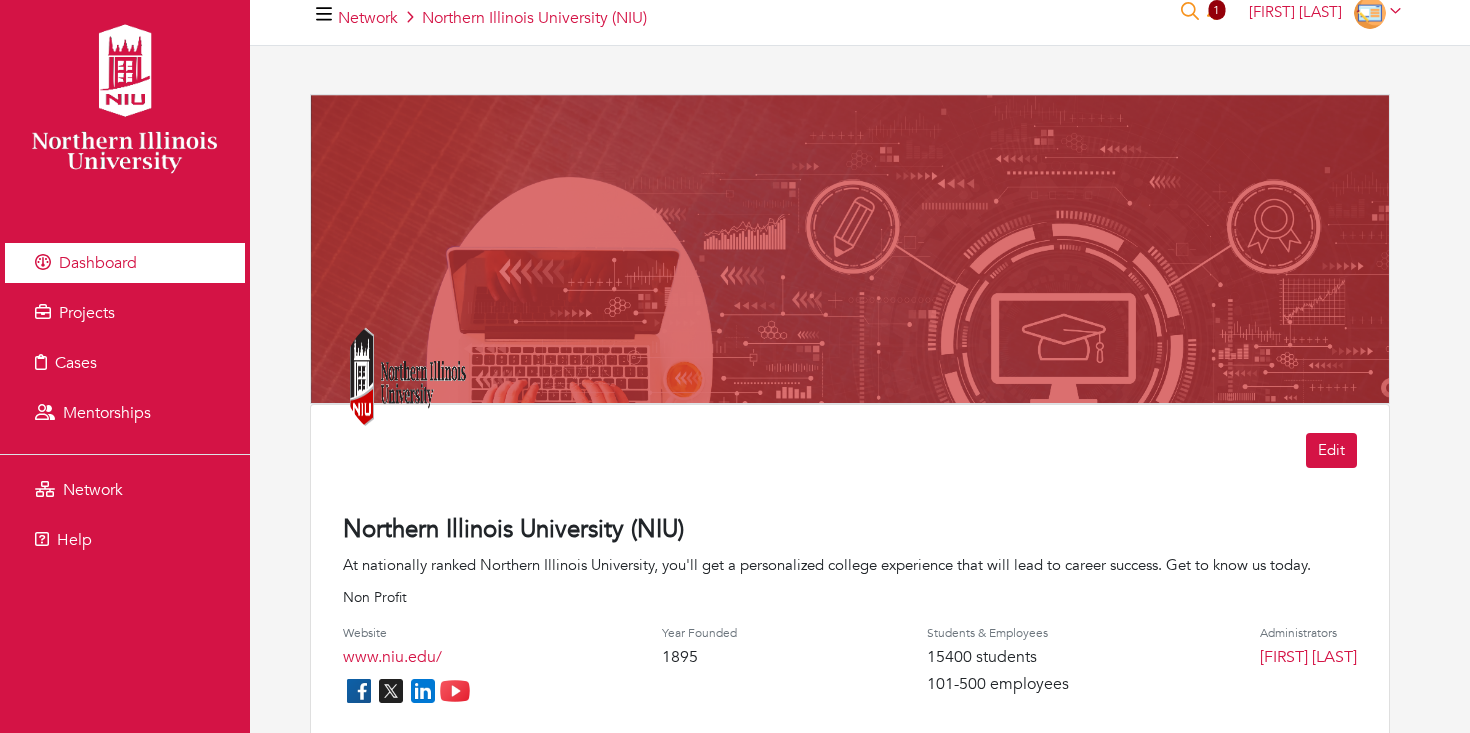 click on "Dashboard" at bounding box center (98, 263) 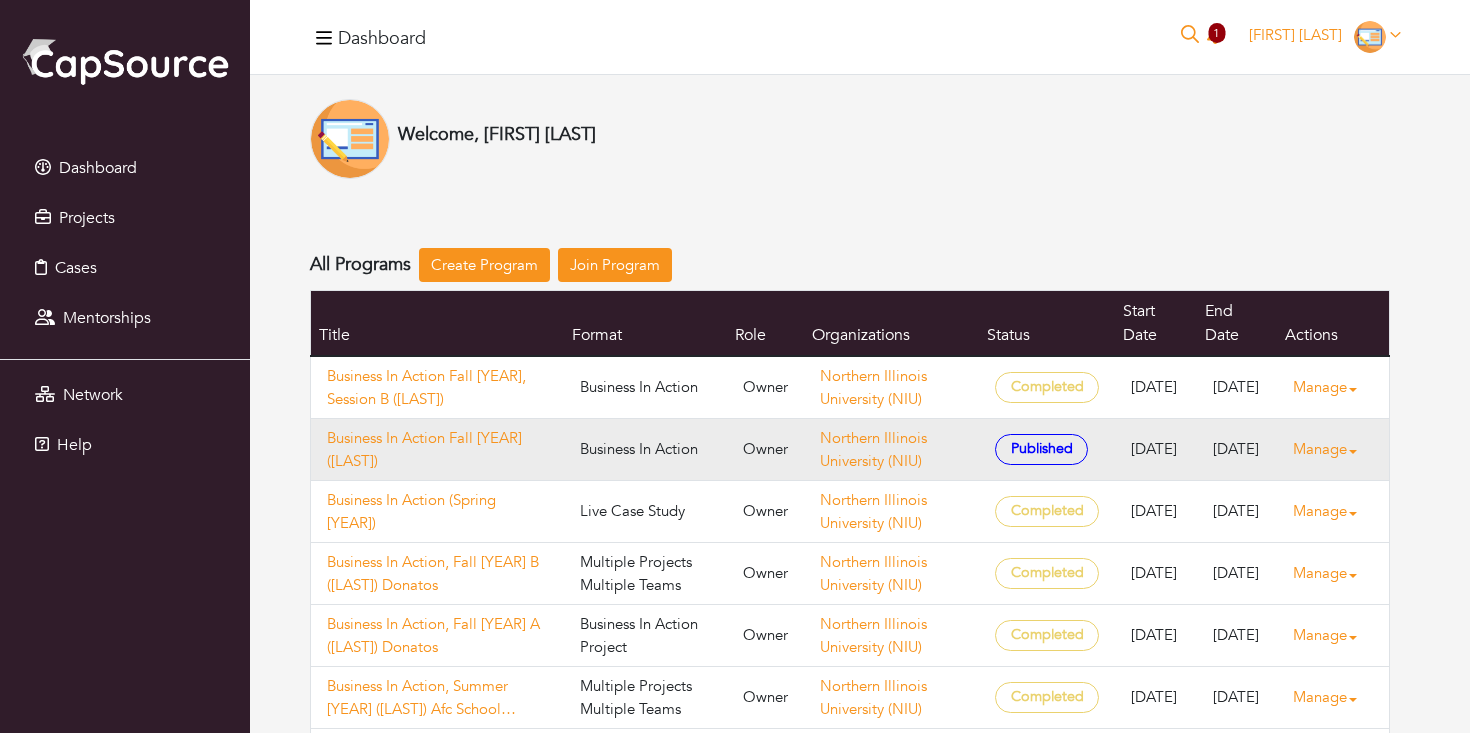 scroll, scrollTop: 28, scrollLeft: 0, axis: vertical 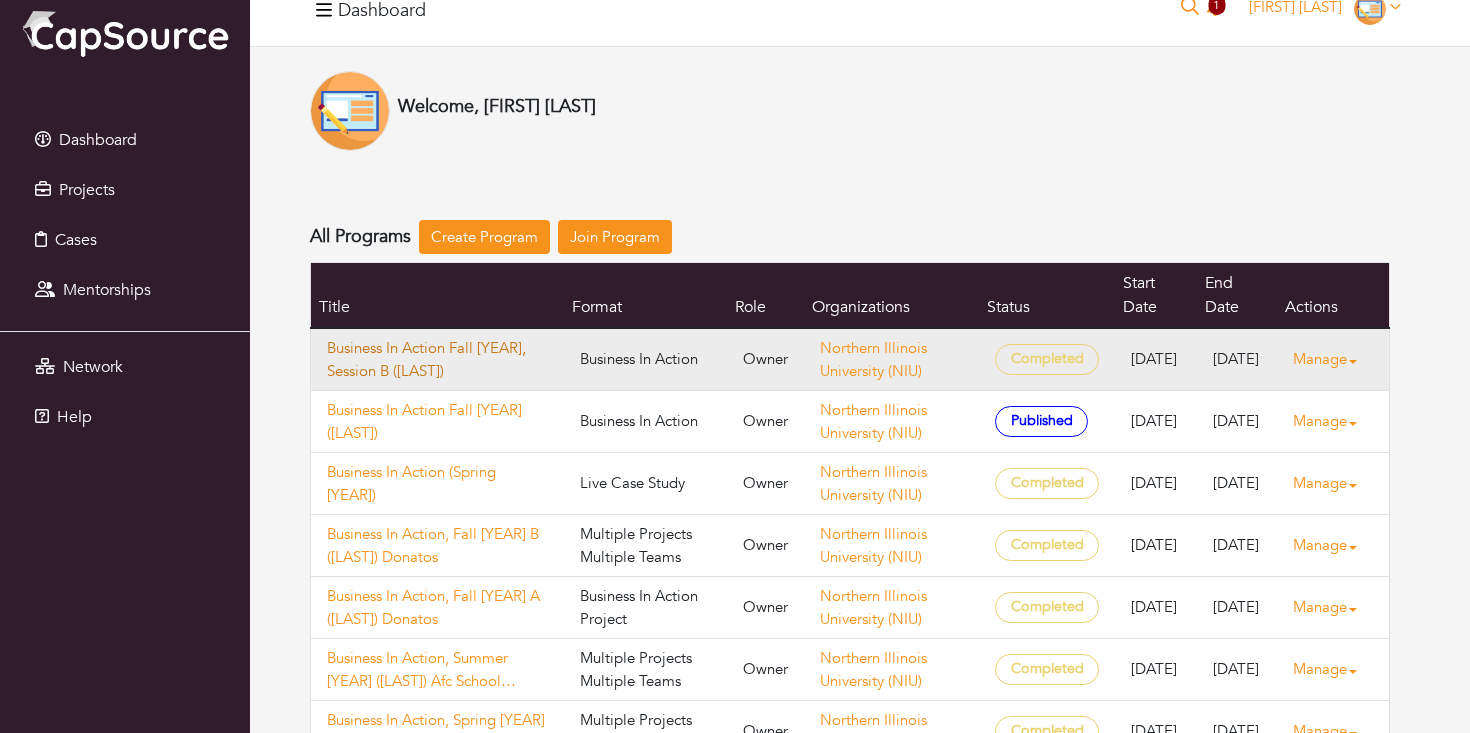 click on "Business In Action Fall [YEAR], Session B ([LAST])" at bounding box center [437, 359] 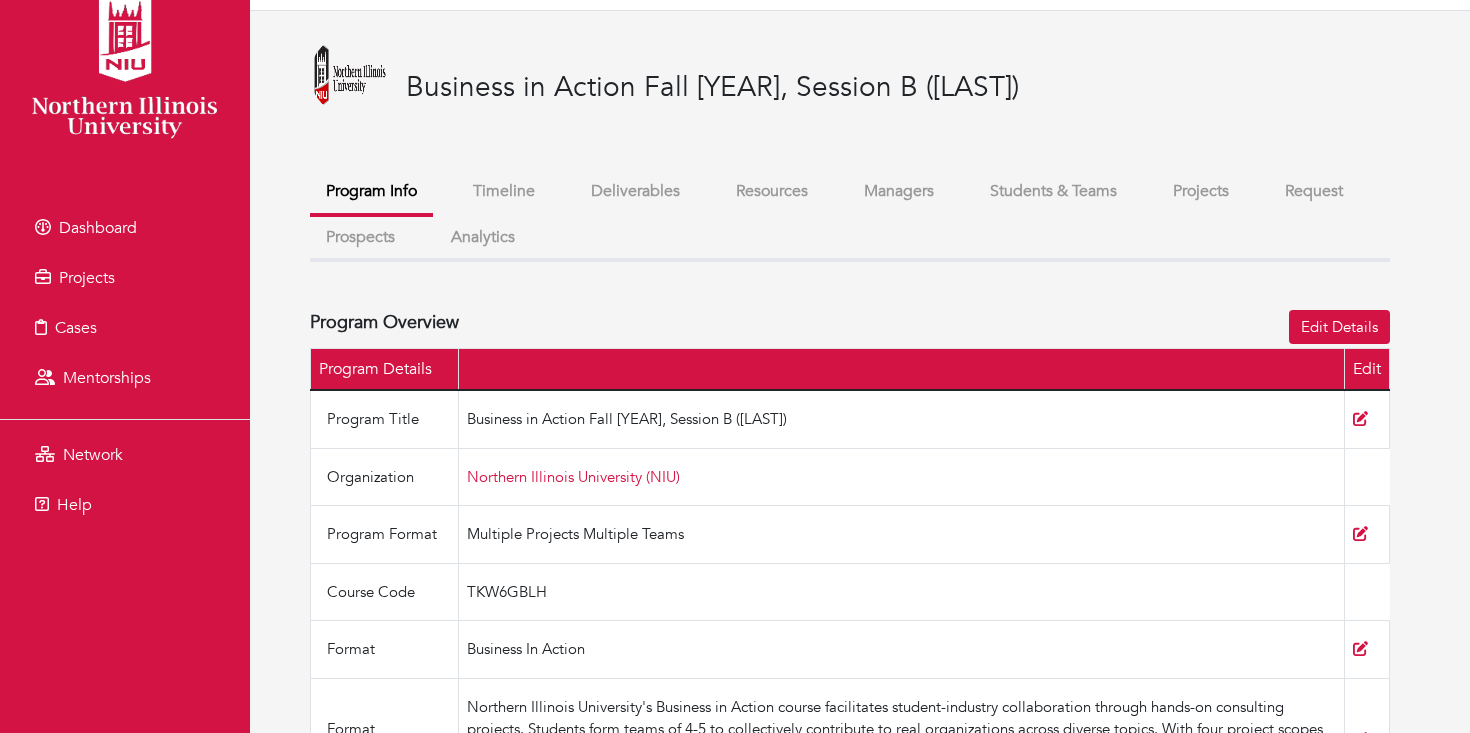 scroll, scrollTop: 56, scrollLeft: 0, axis: vertical 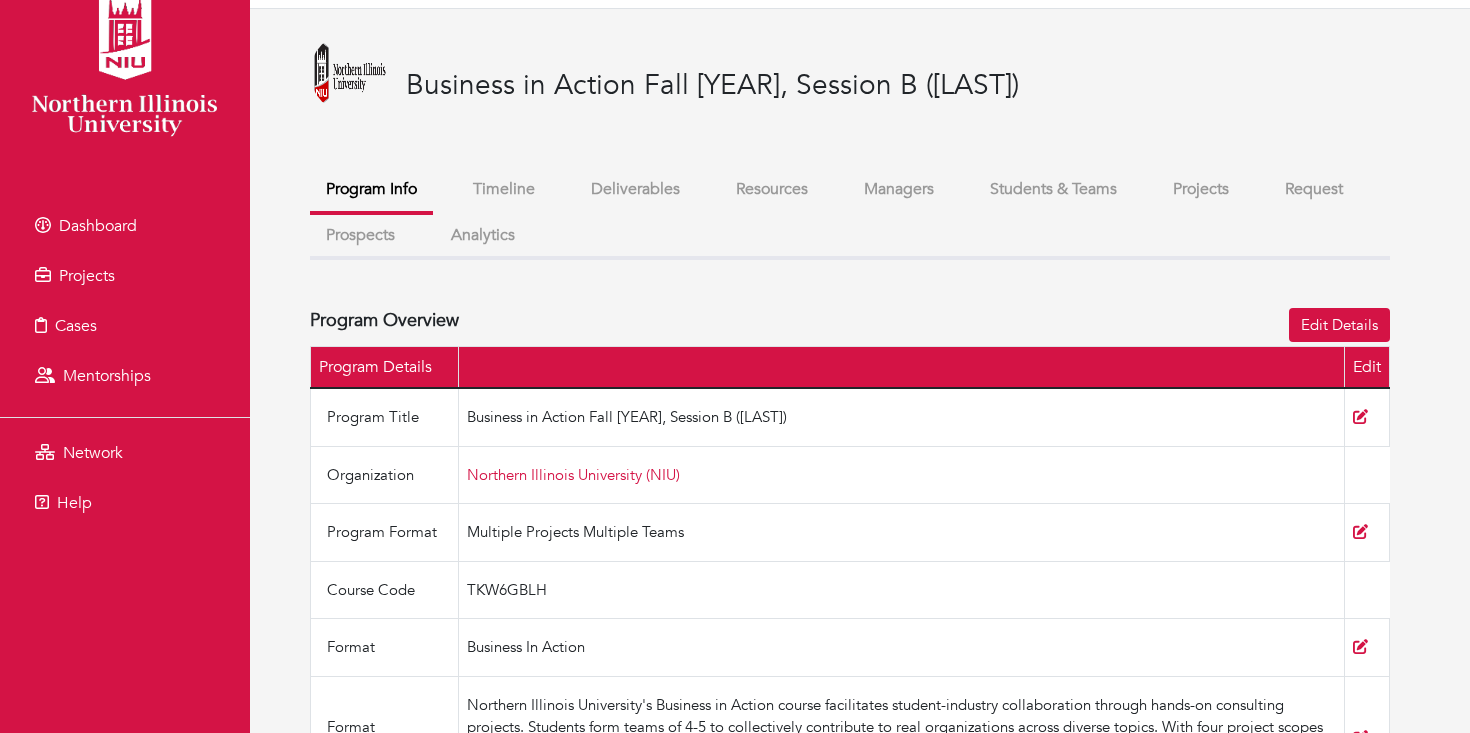 click on "Managers" at bounding box center (899, 189) 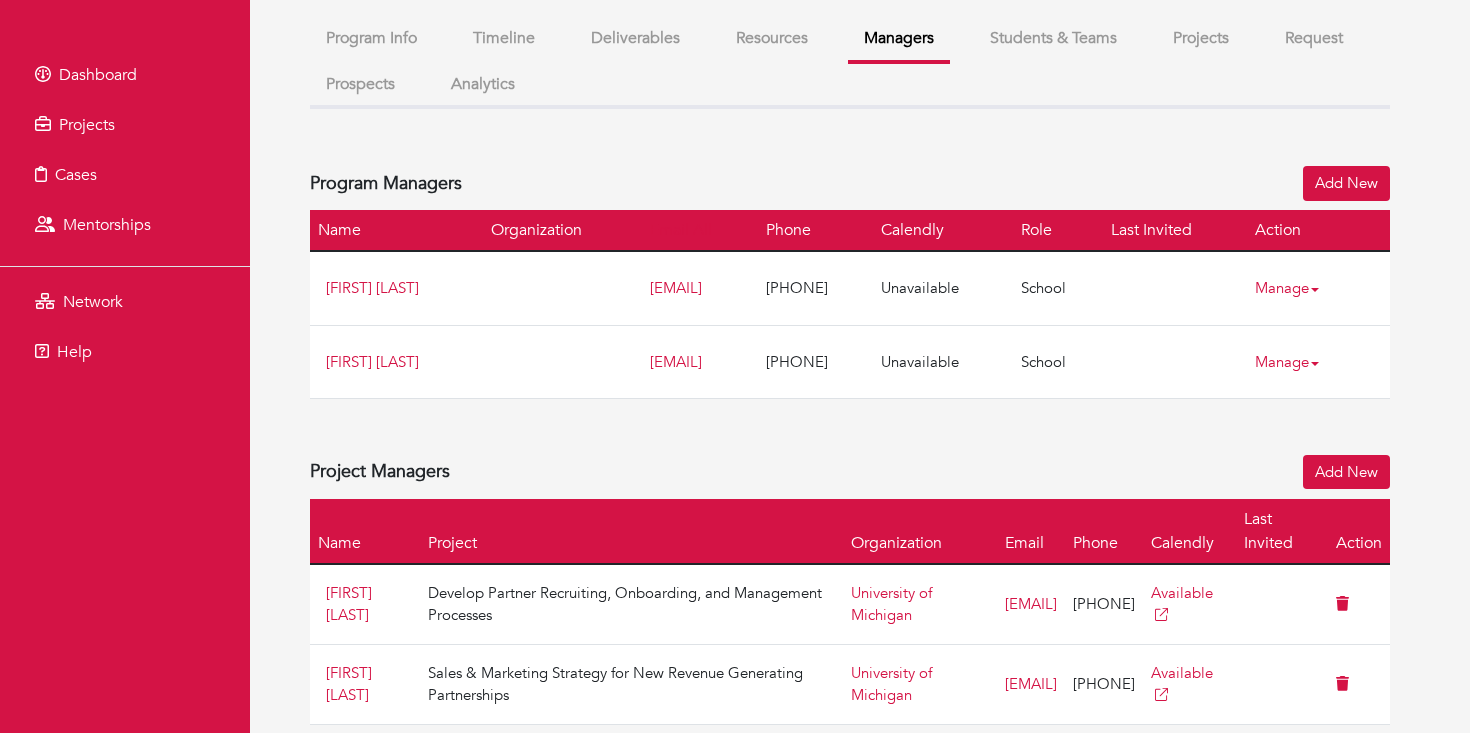 scroll, scrollTop: 205, scrollLeft: 0, axis: vertical 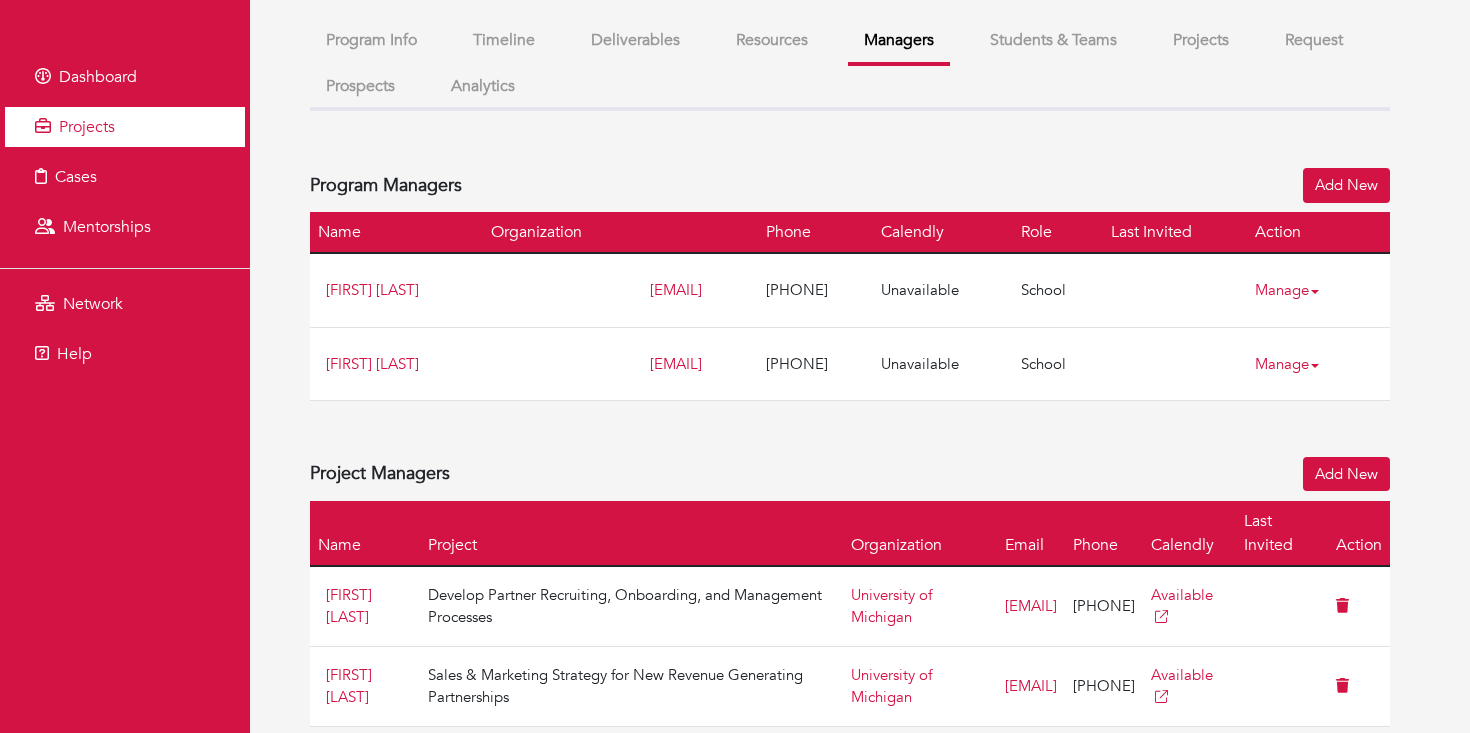 click on "Projects" at bounding box center (125, 127) 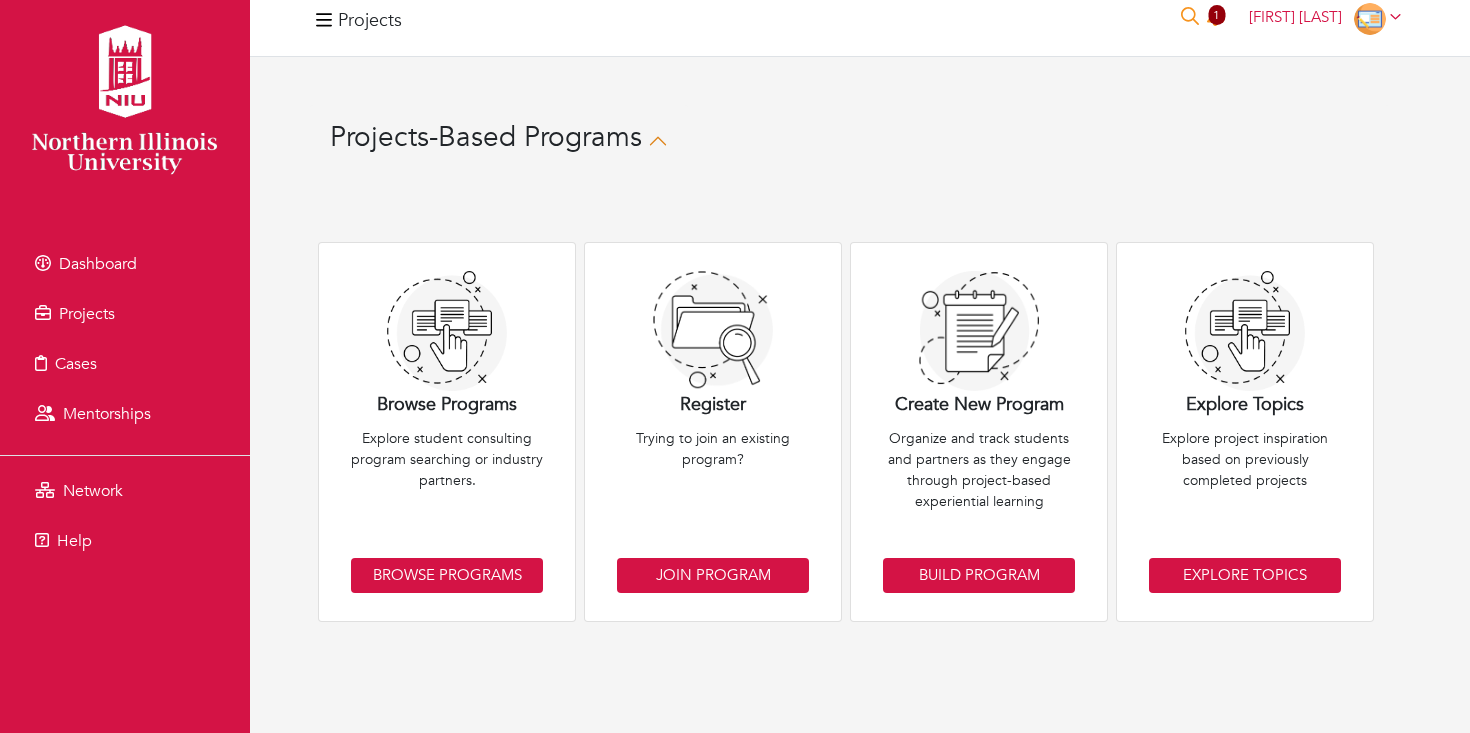 scroll, scrollTop: 0, scrollLeft: 0, axis: both 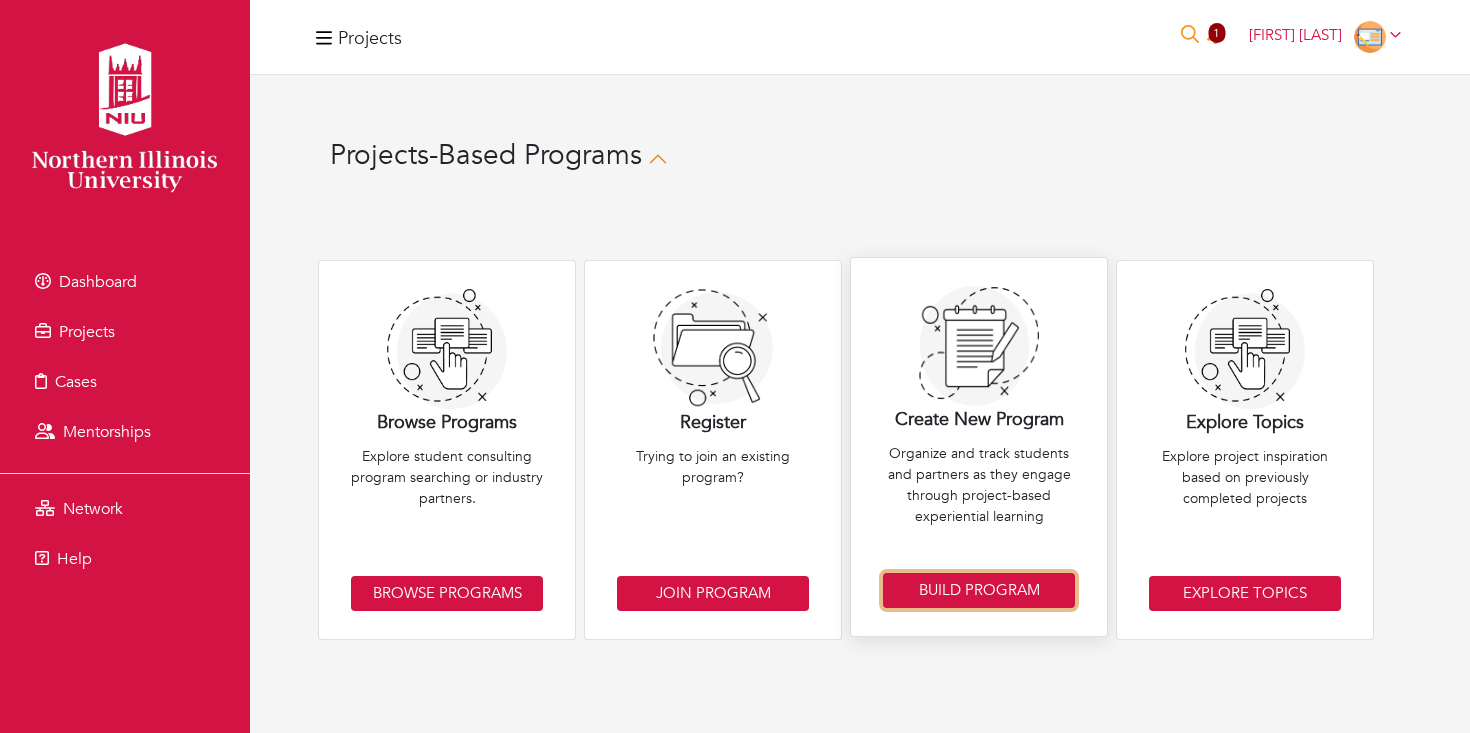 click on "Build Program" at bounding box center [979, 590] 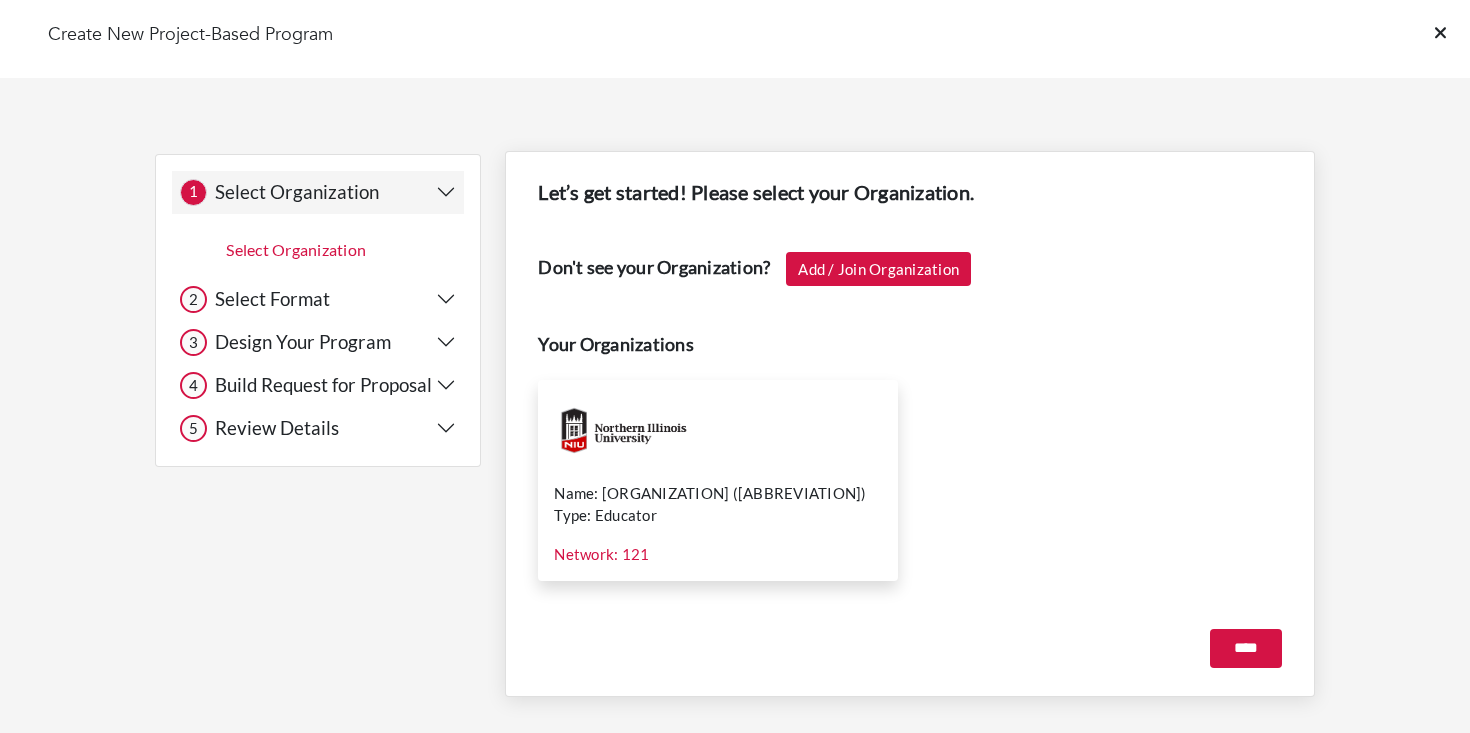 click on "Name: Northern Illinois University (NIU)" at bounding box center [718, 493] 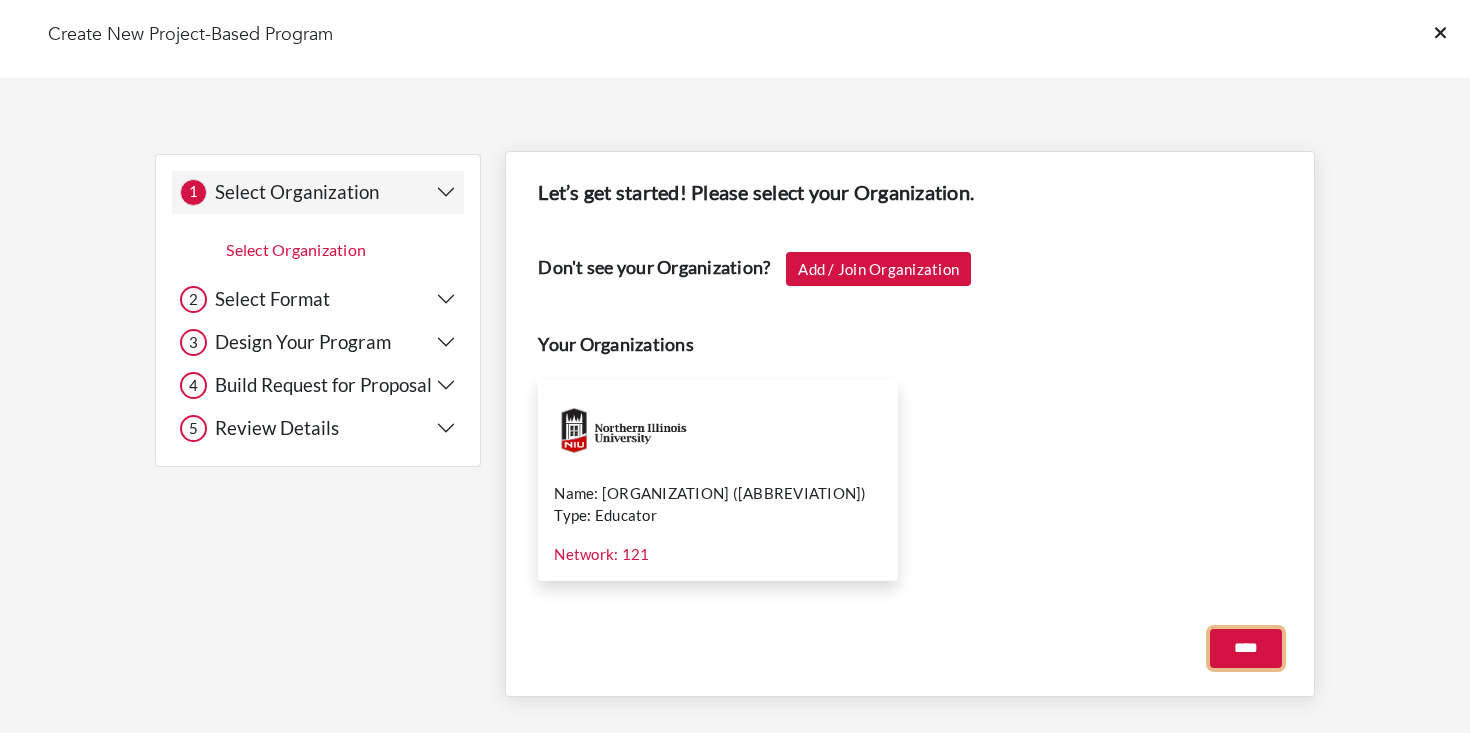 click on "****" at bounding box center [1246, 648] 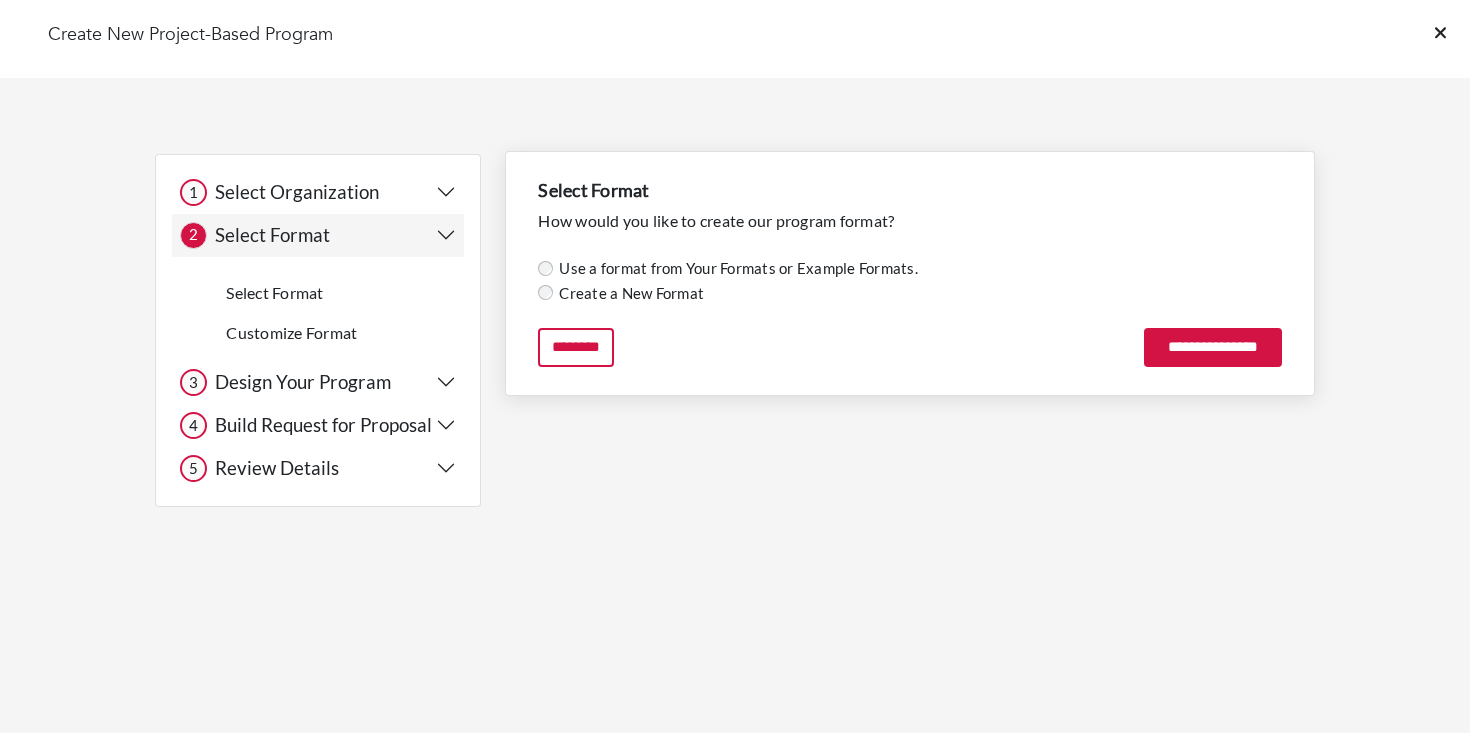 click on "Create a New Format" at bounding box center [628, 293] 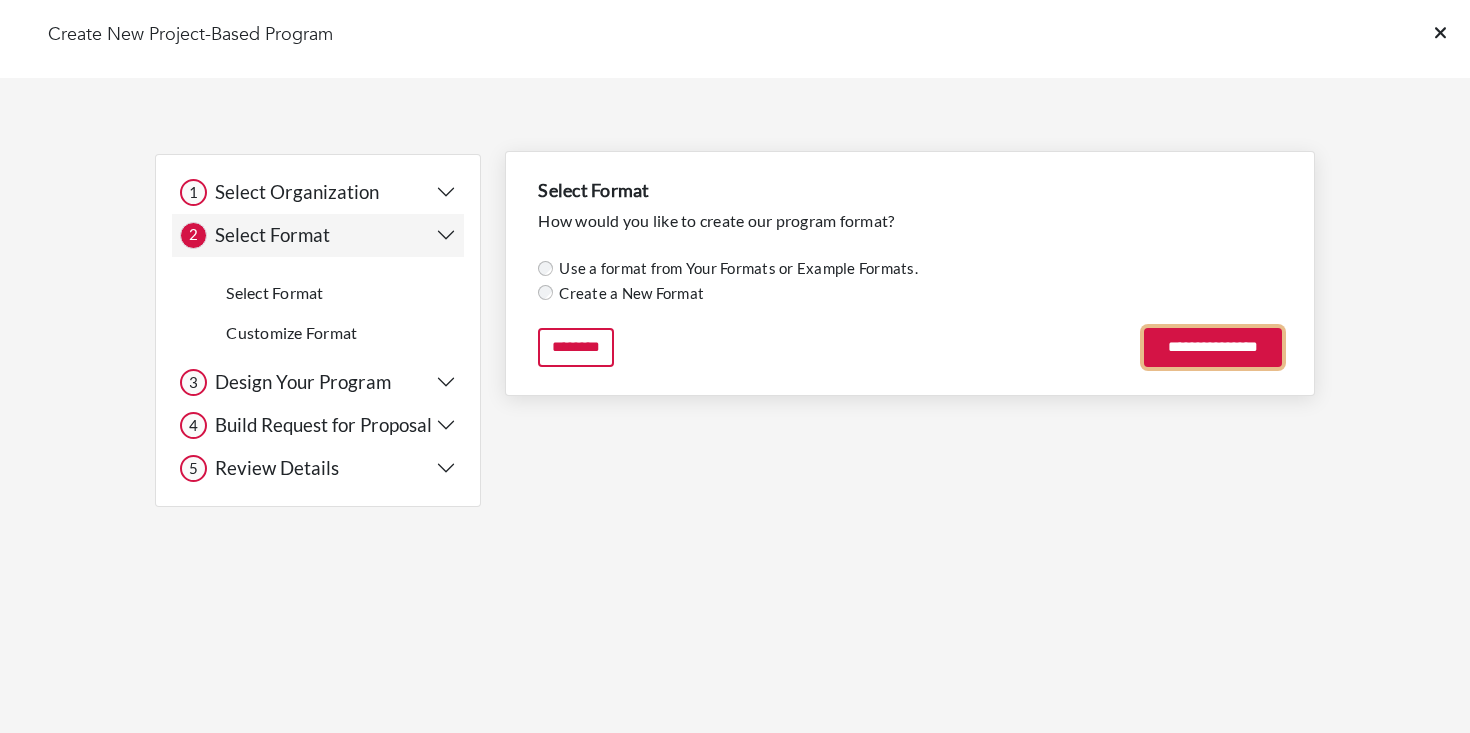 click on "**********" at bounding box center [1213, 347] 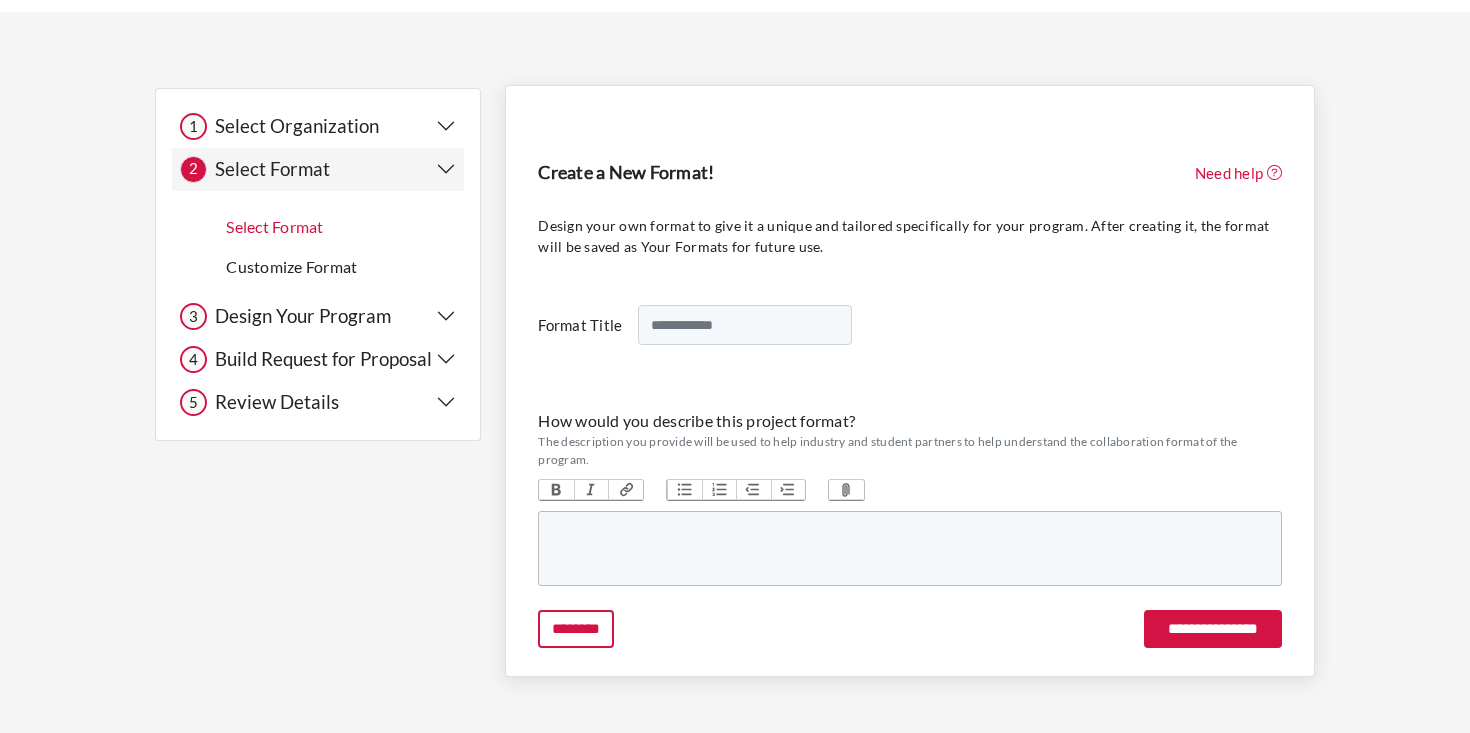 scroll, scrollTop: 68, scrollLeft: 0, axis: vertical 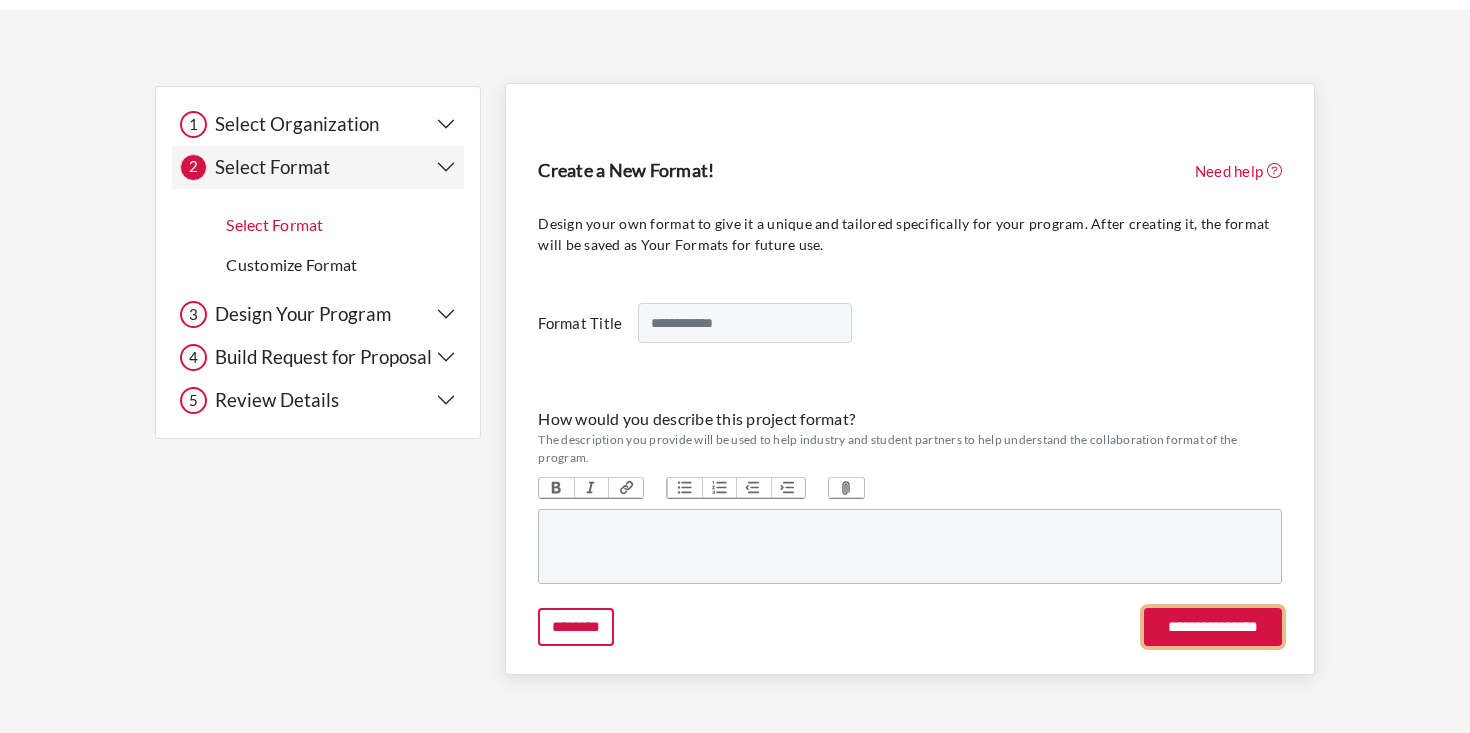 click on "**********" at bounding box center (1213, 627) 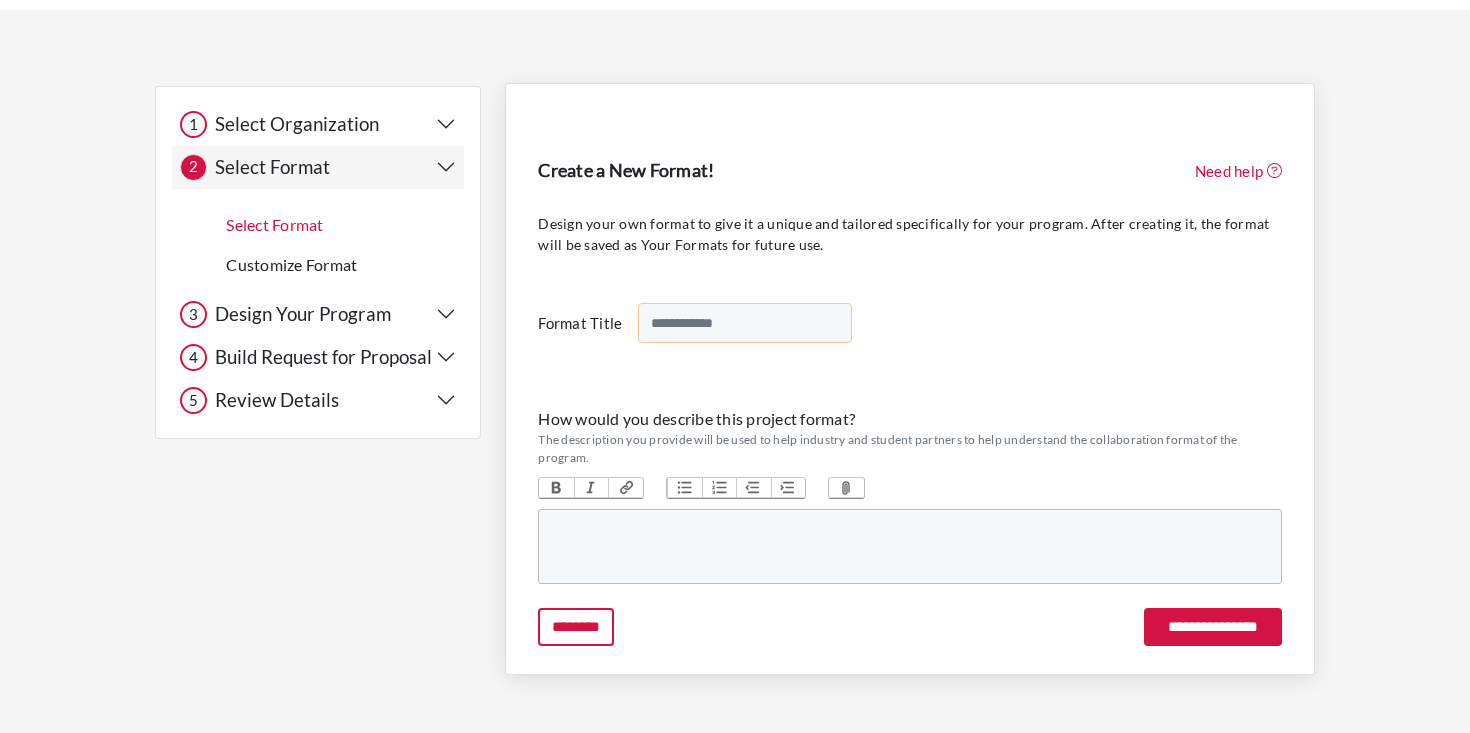 type on "**********" 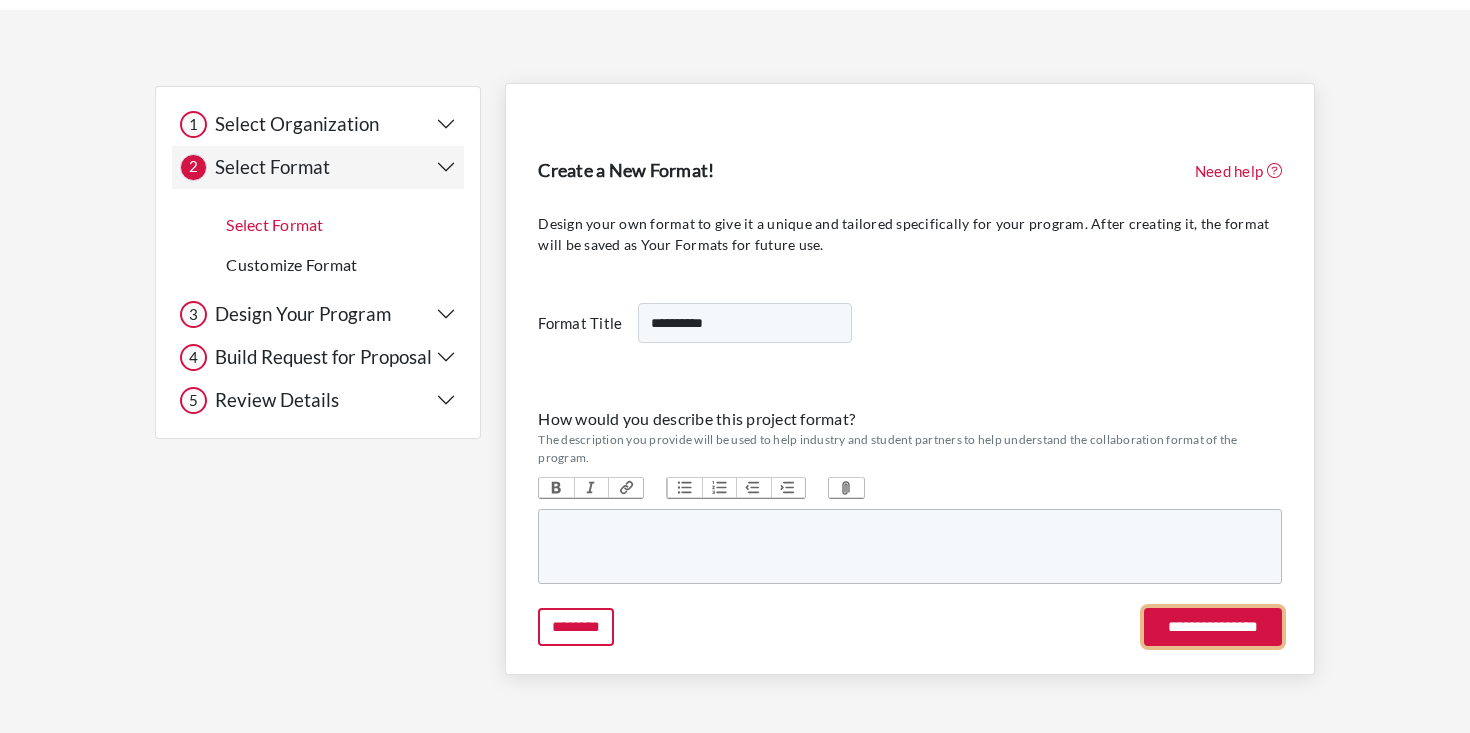 click on "**********" at bounding box center (1213, 627) 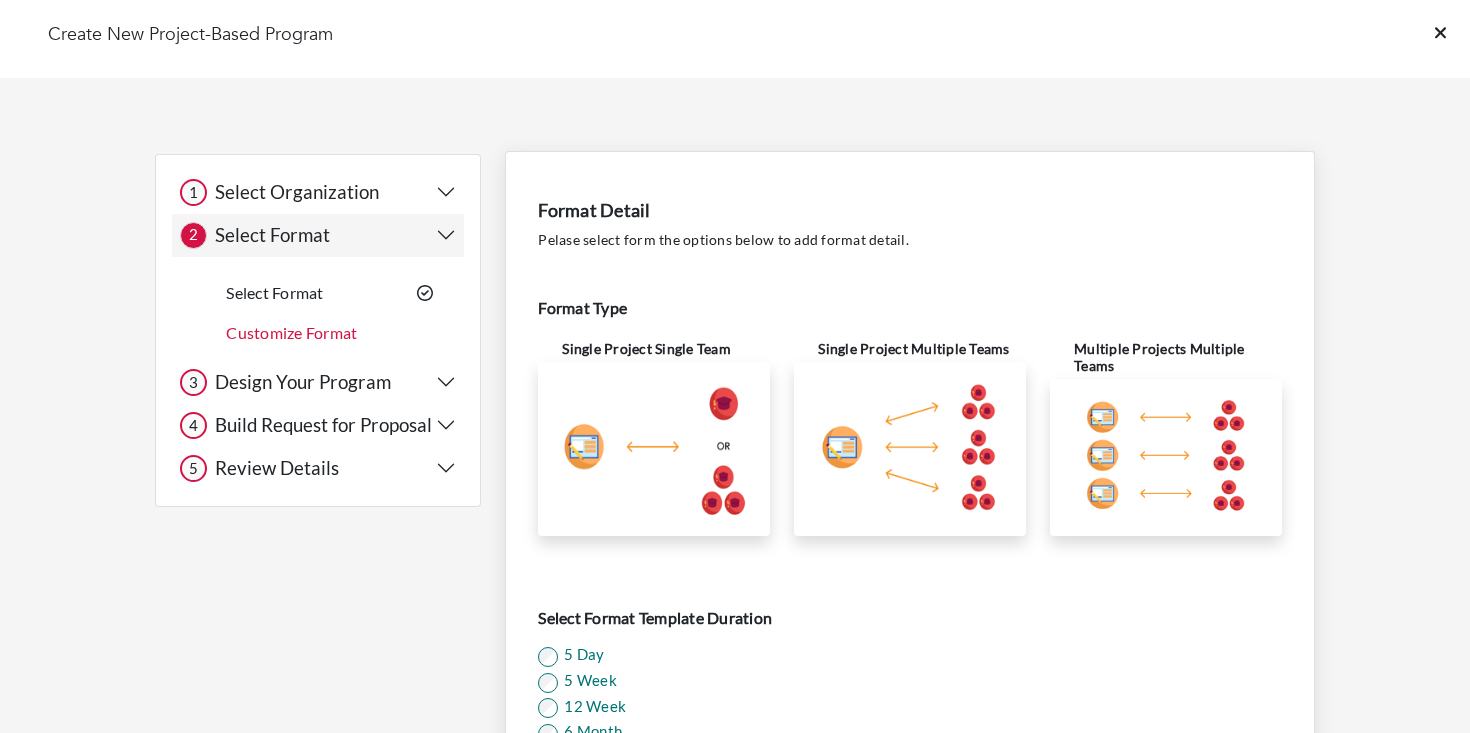 scroll, scrollTop: 272, scrollLeft: 0, axis: vertical 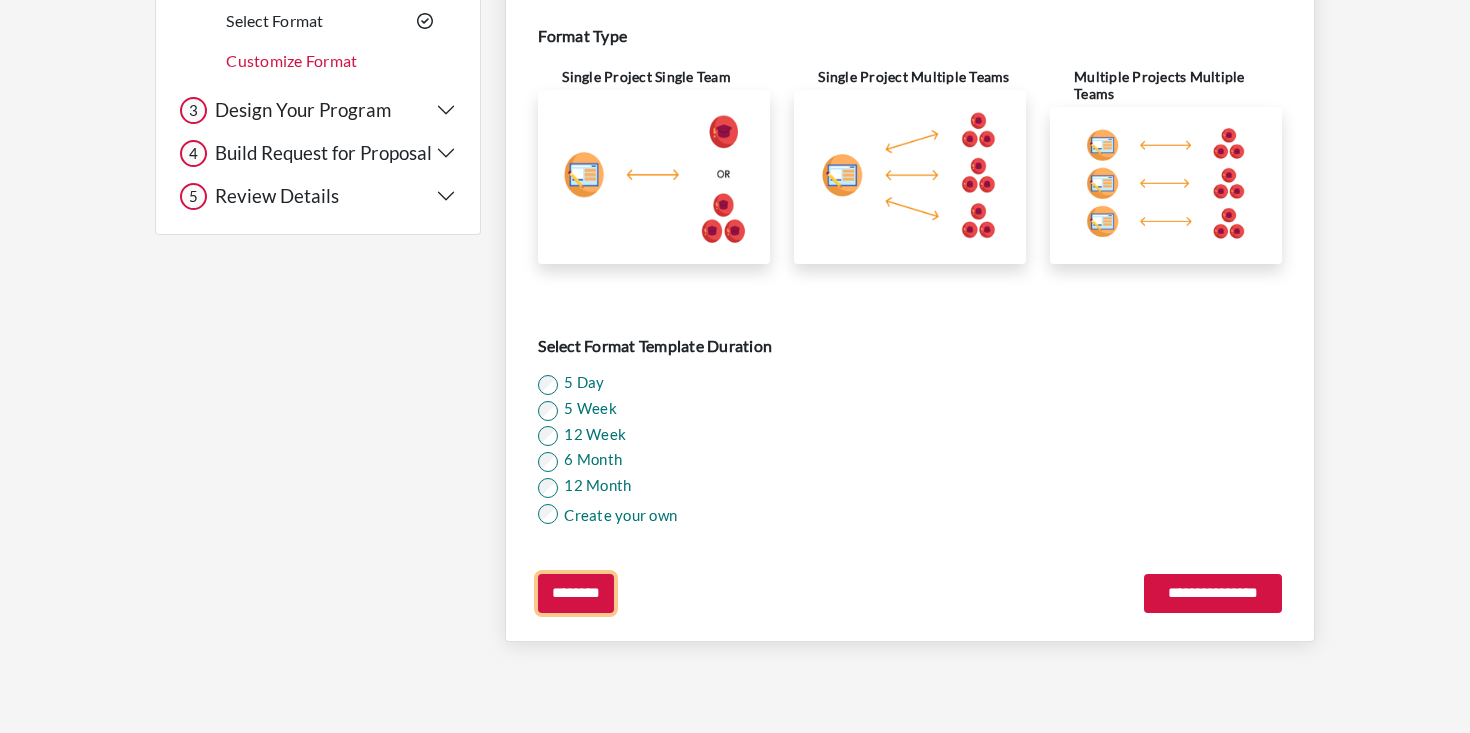 click on "********" at bounding box center (576, 593) 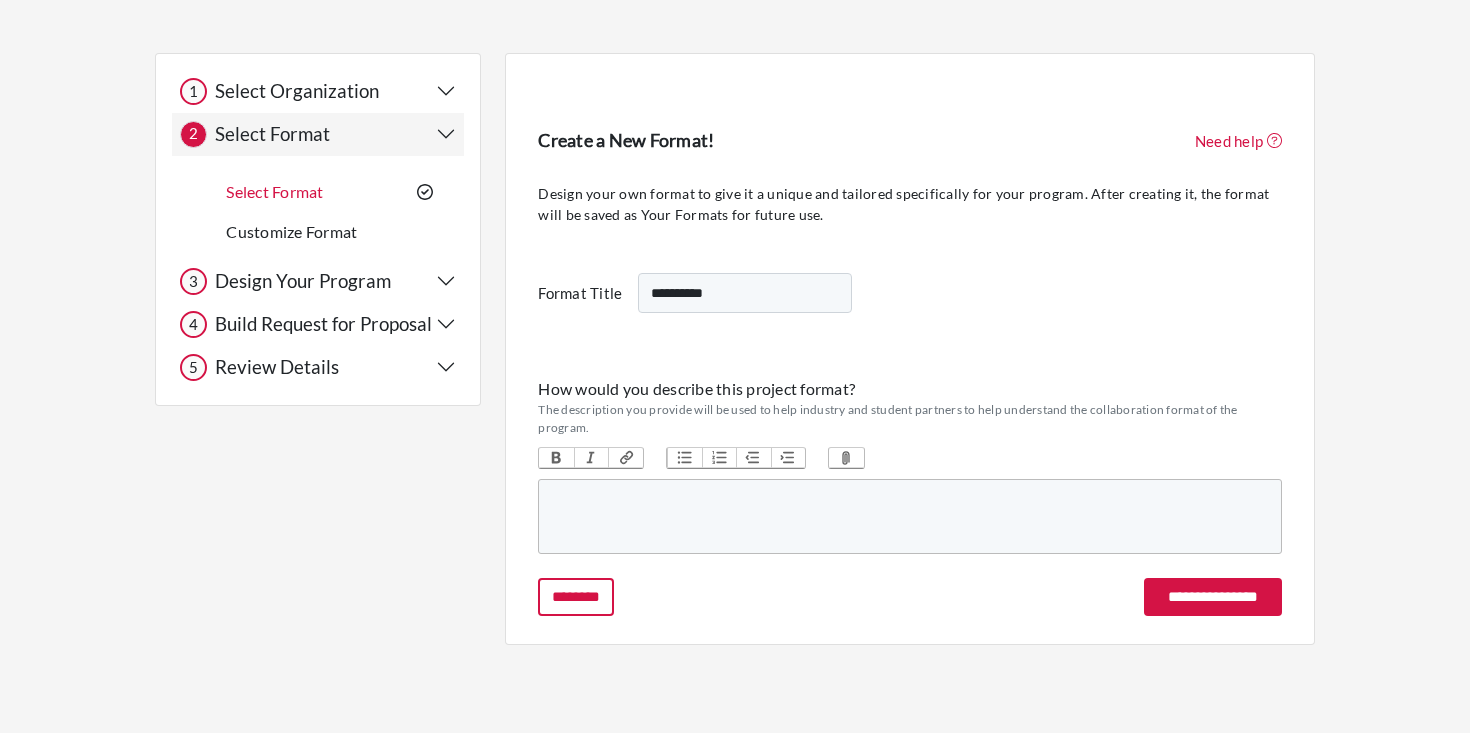 scroll, scrollTop: 0, scrollLeft: 0, axis: both 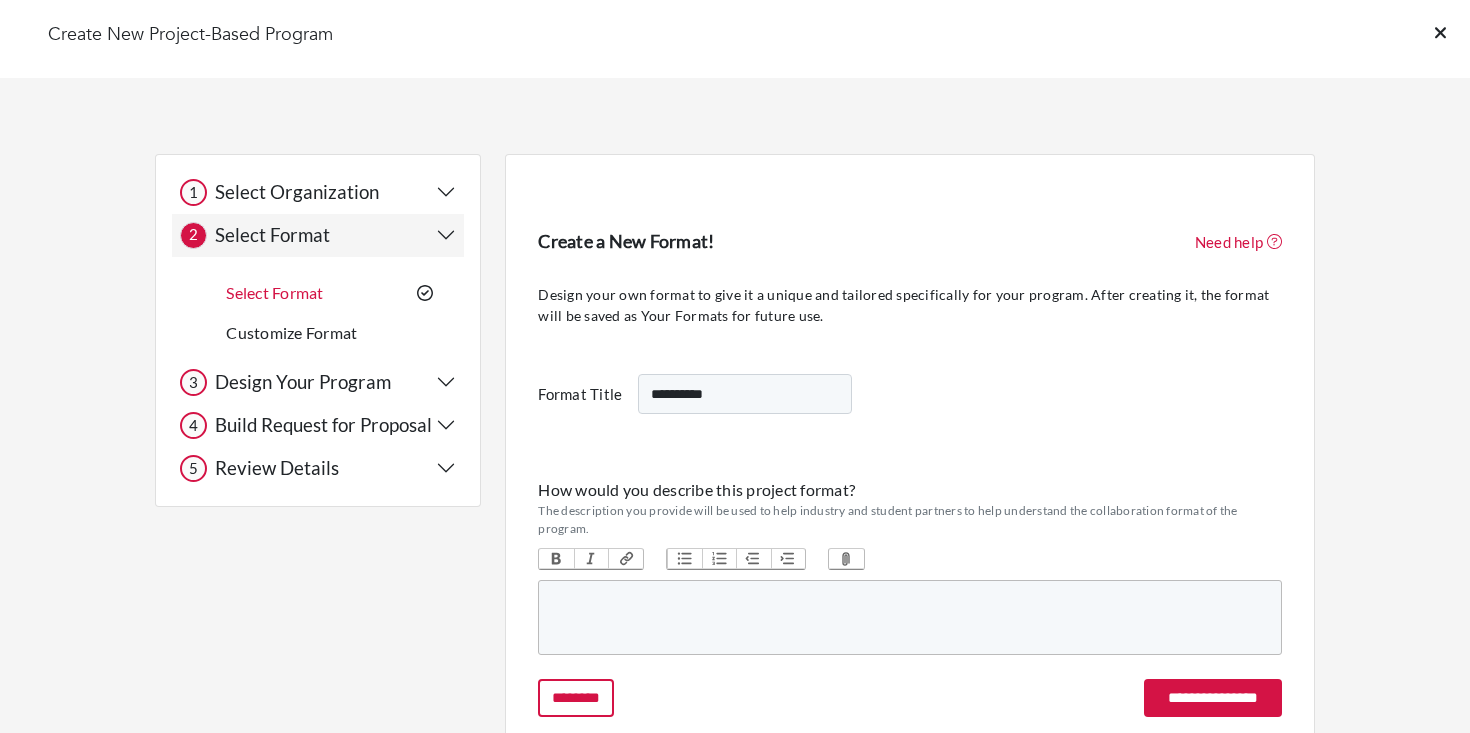 click 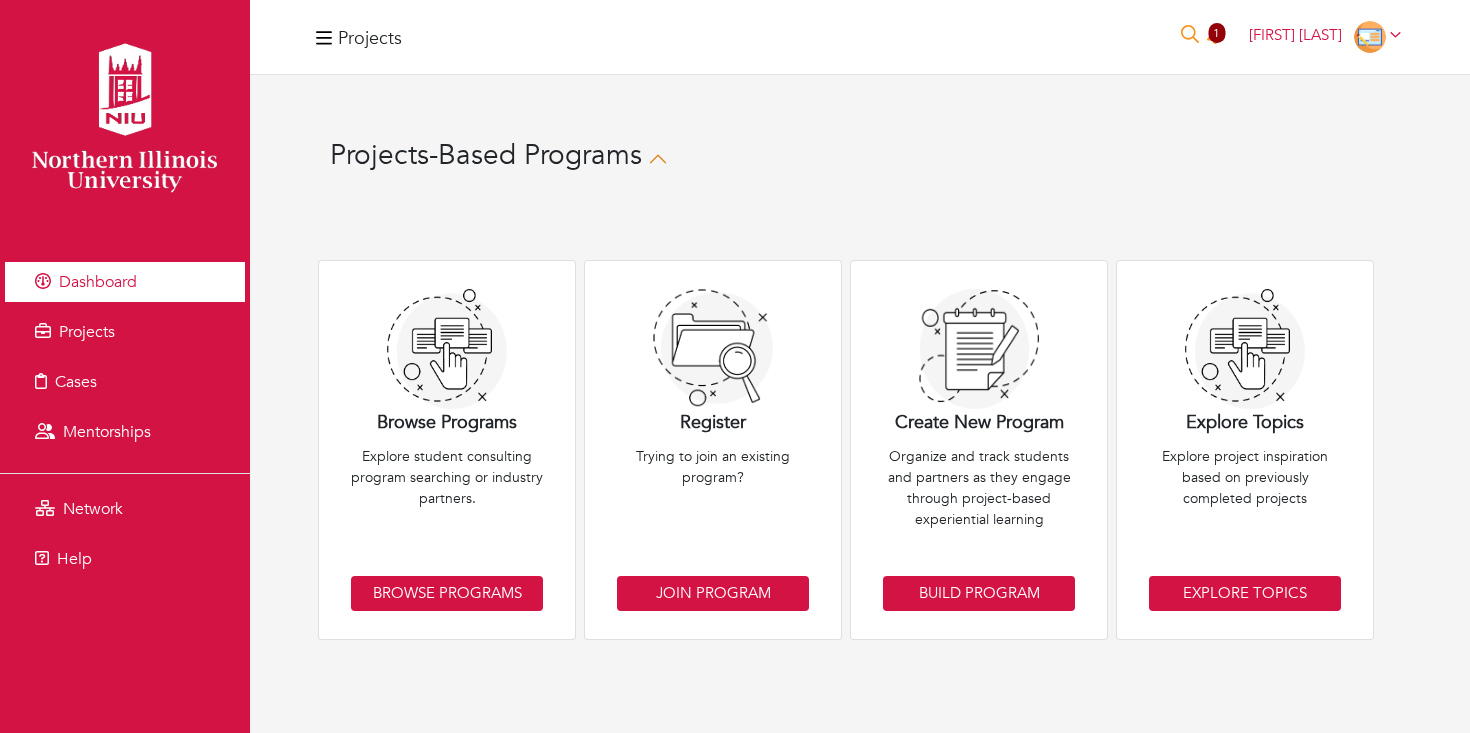 click on "Dashboard" at bounding box center (98, 282) 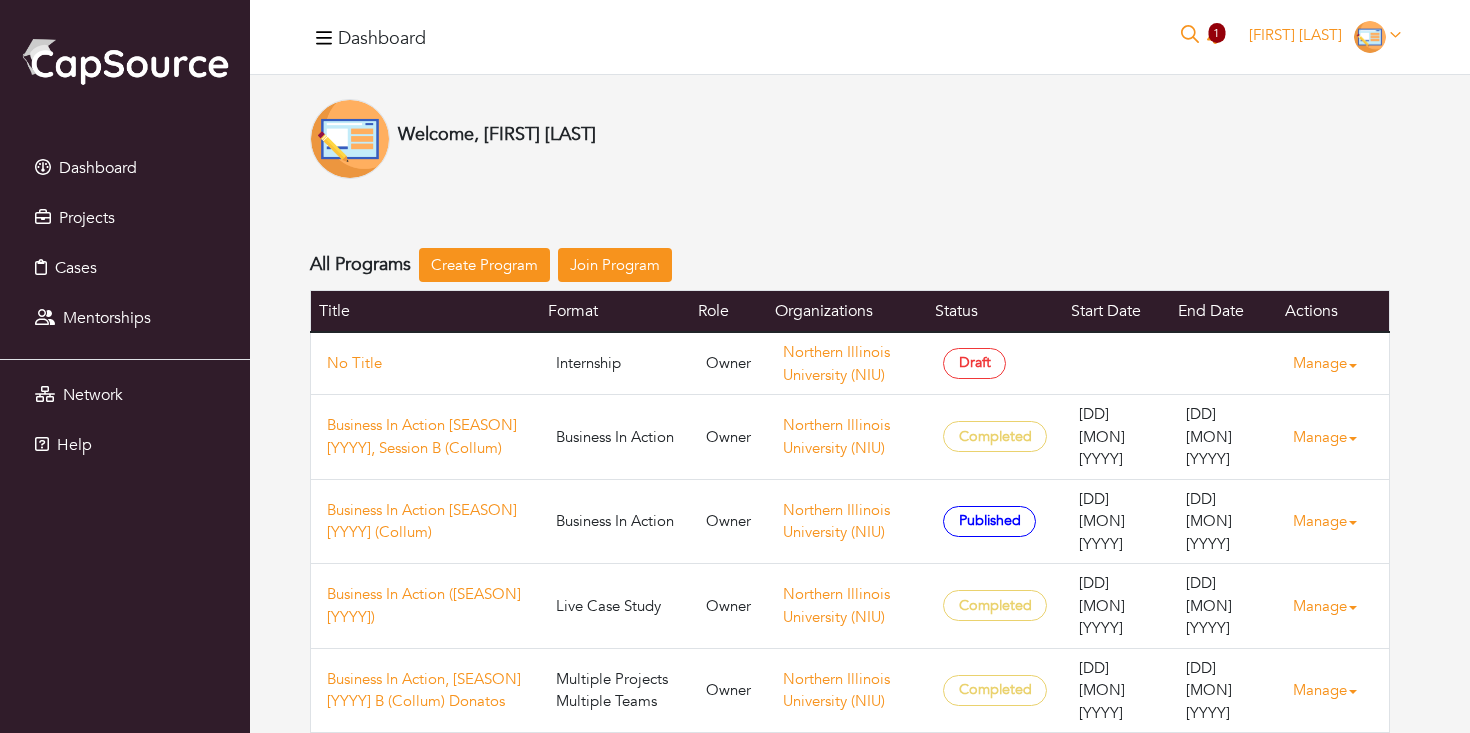 scroll, scrollTop: 0, scrollLeft: 0, axis: both 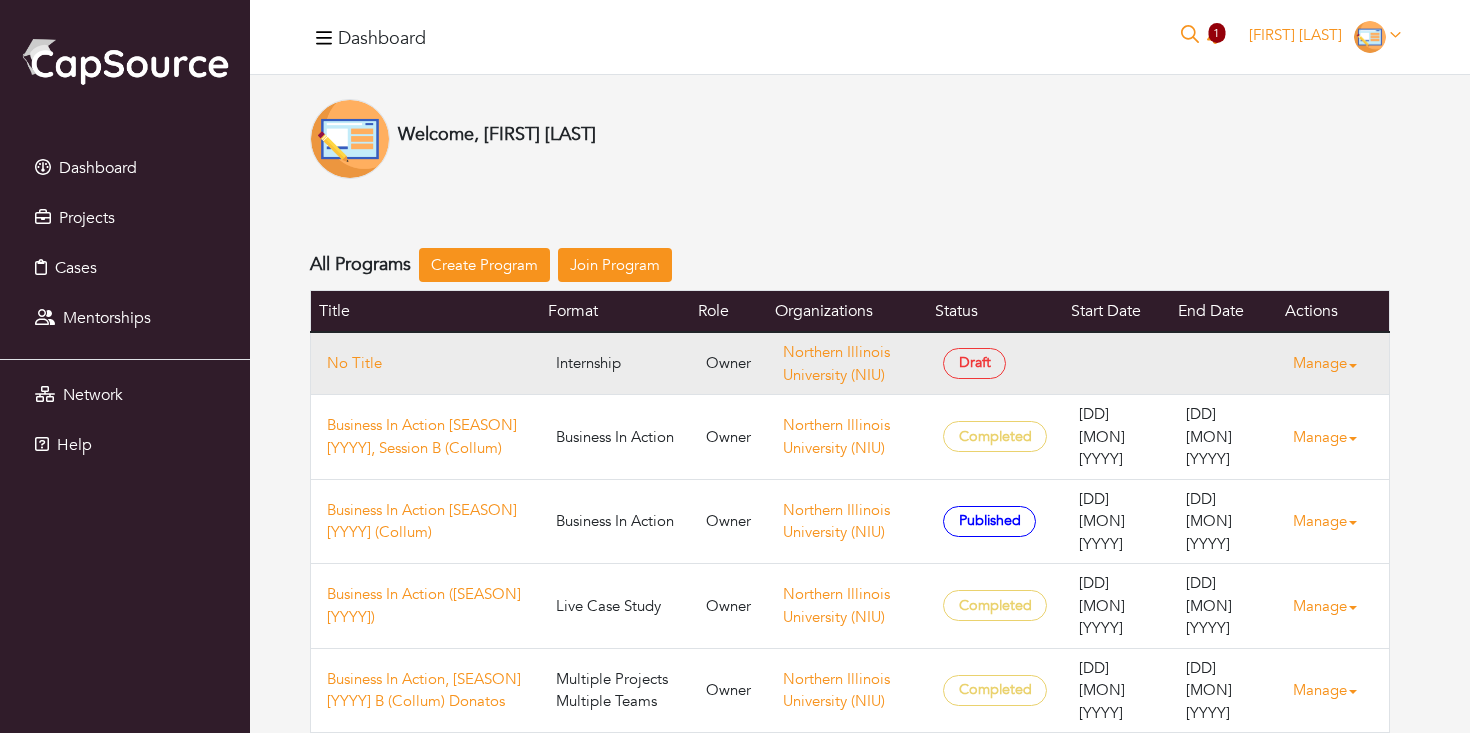 click on "Manage" at bounding box center (1333, 363) 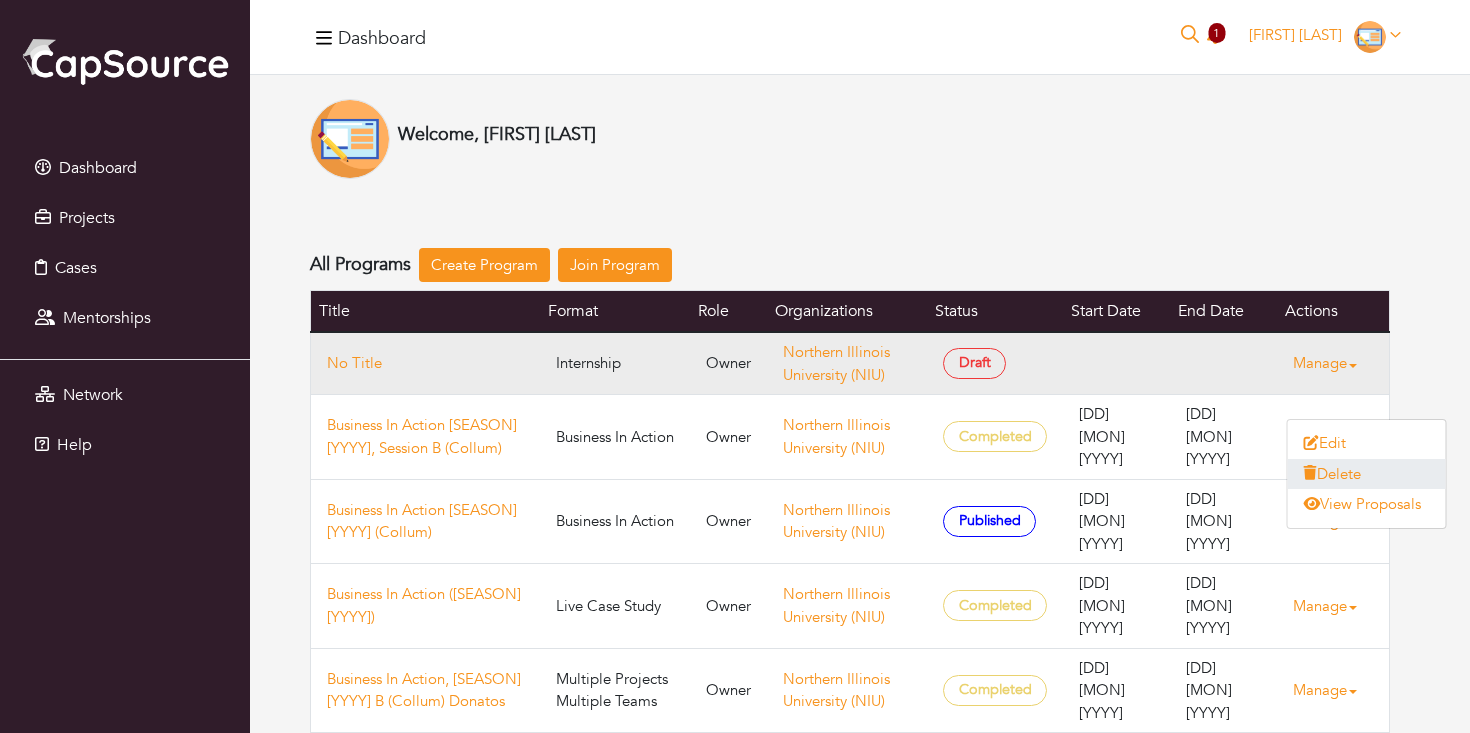 click on "Delete" at bounding box center [1367, 474] 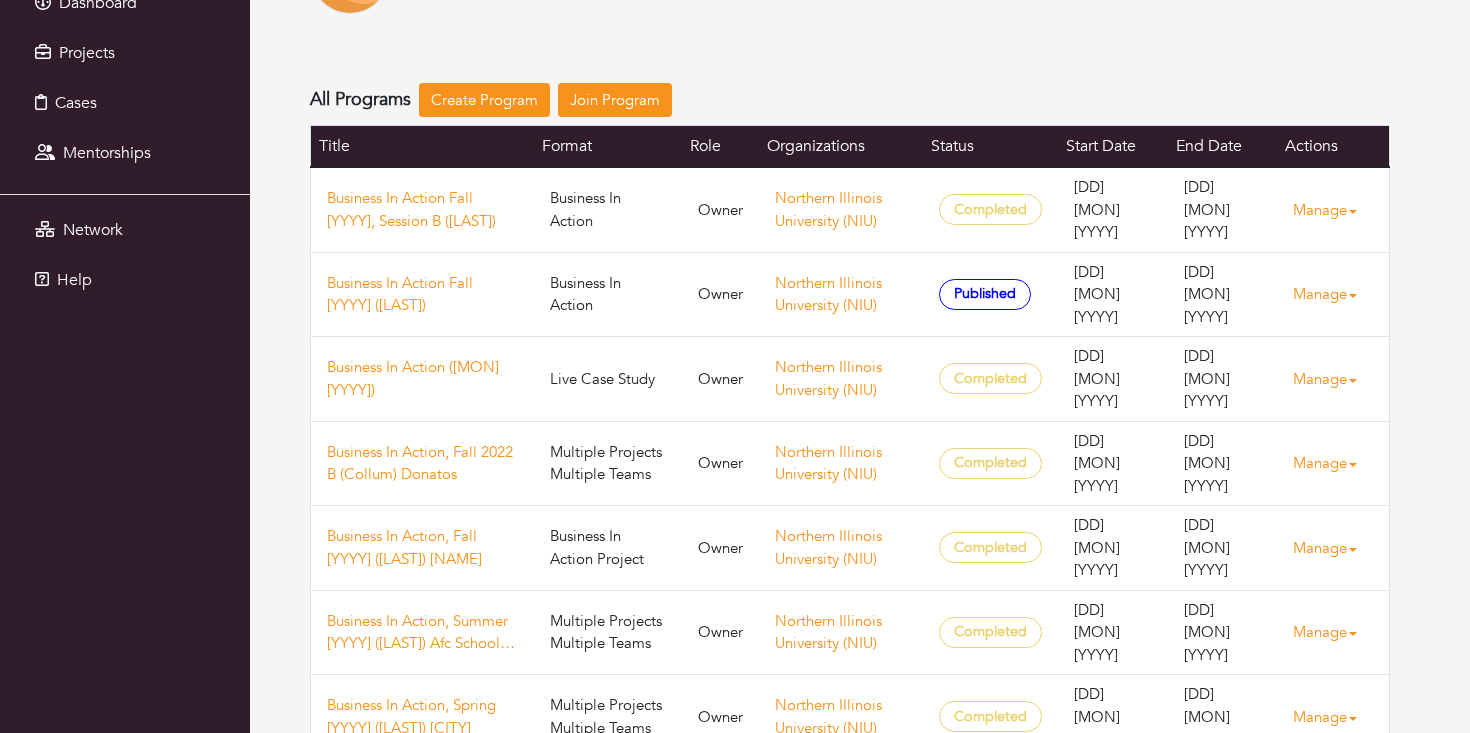 scroll, scrollTop: 0, scrollLeft: 0, axis: both 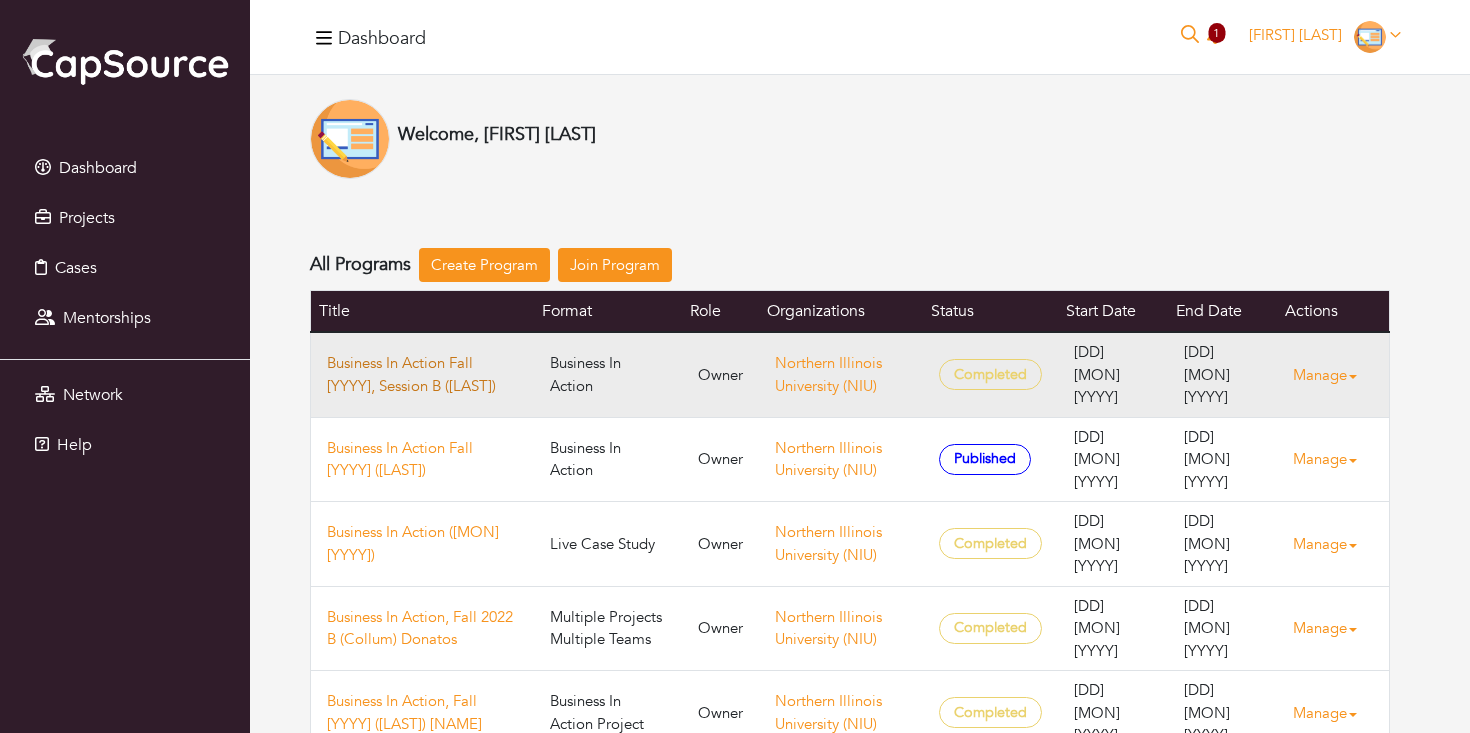 click on "Business In Action Fall [YYYY], Session B ([LAST])" at bounding box center [422, 374] 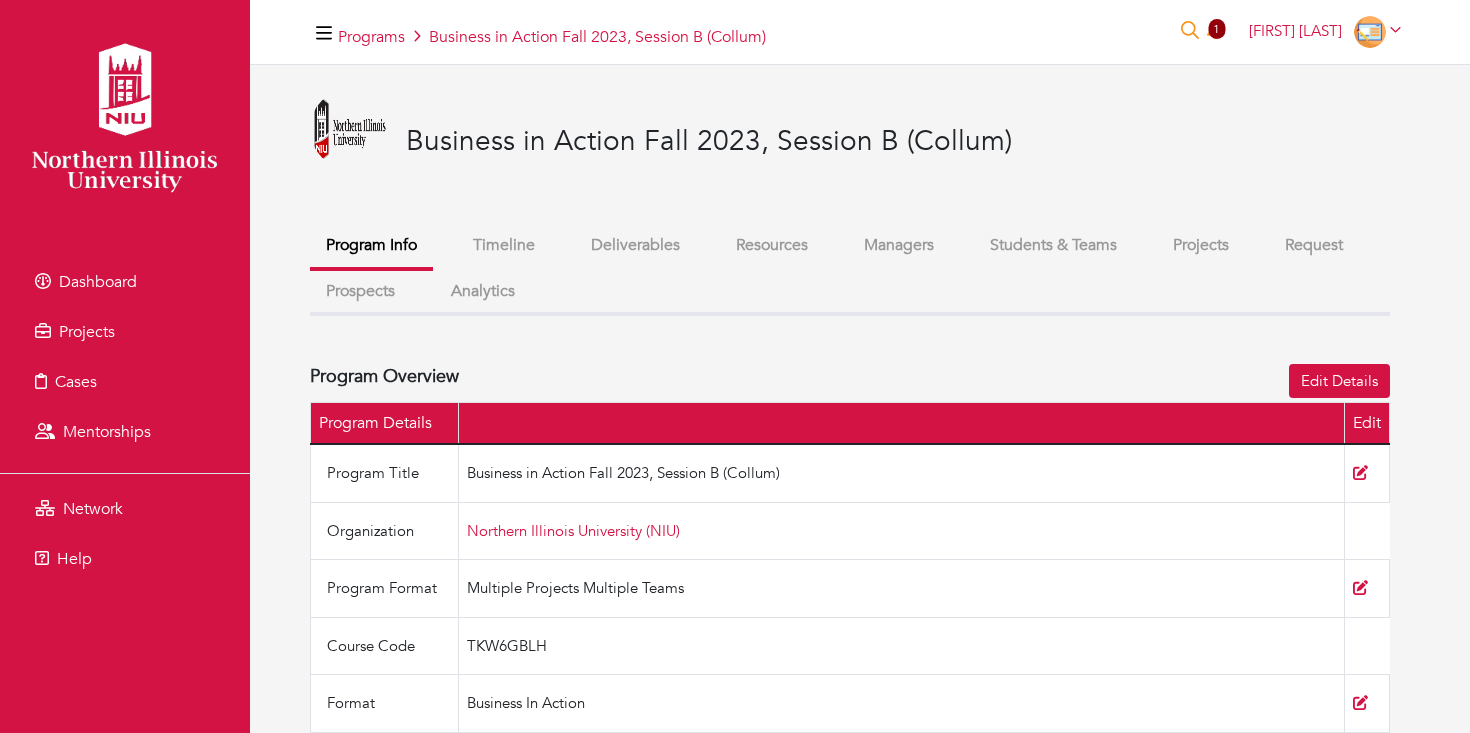 scroll, scrollTop: 0, scrollLeft: 0, axis: both 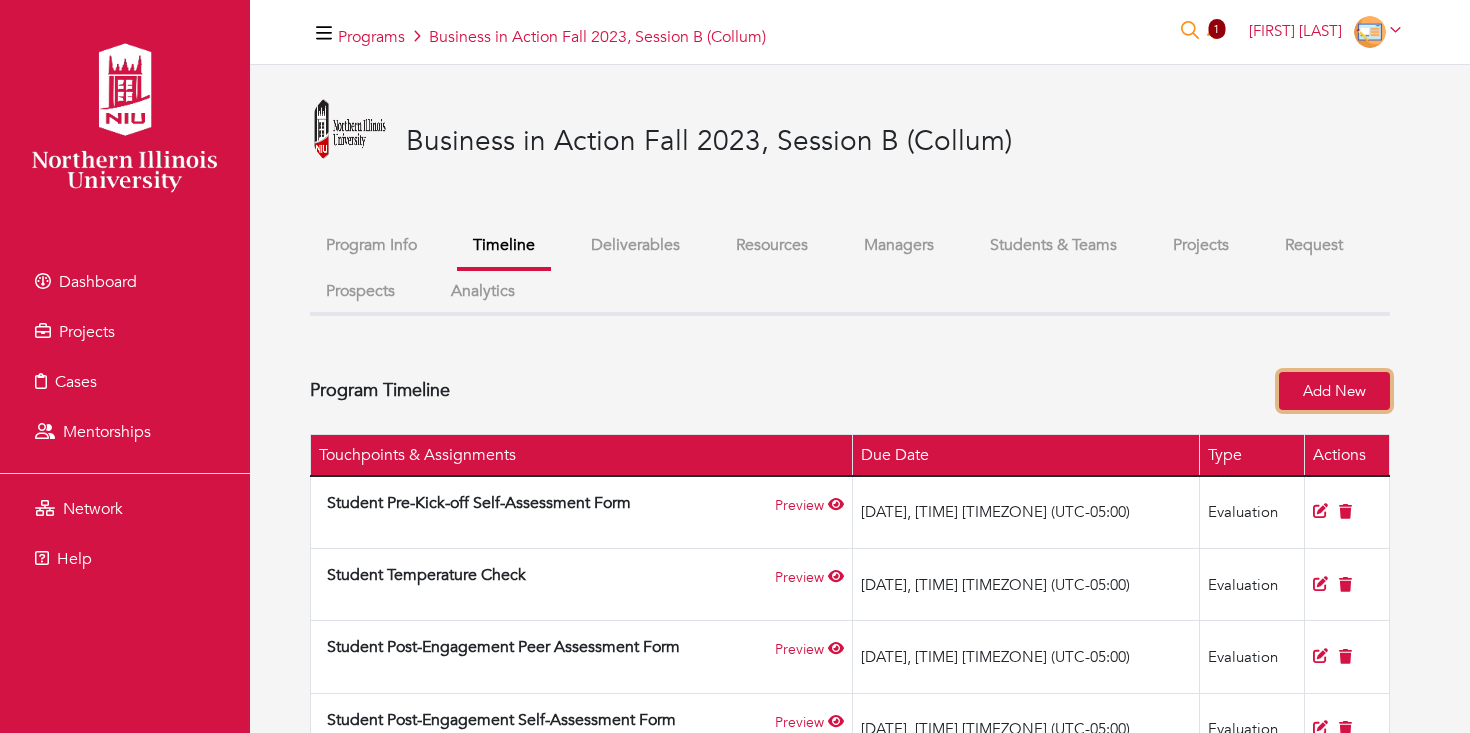click on "Add New" at bounding box center (1334, 391) 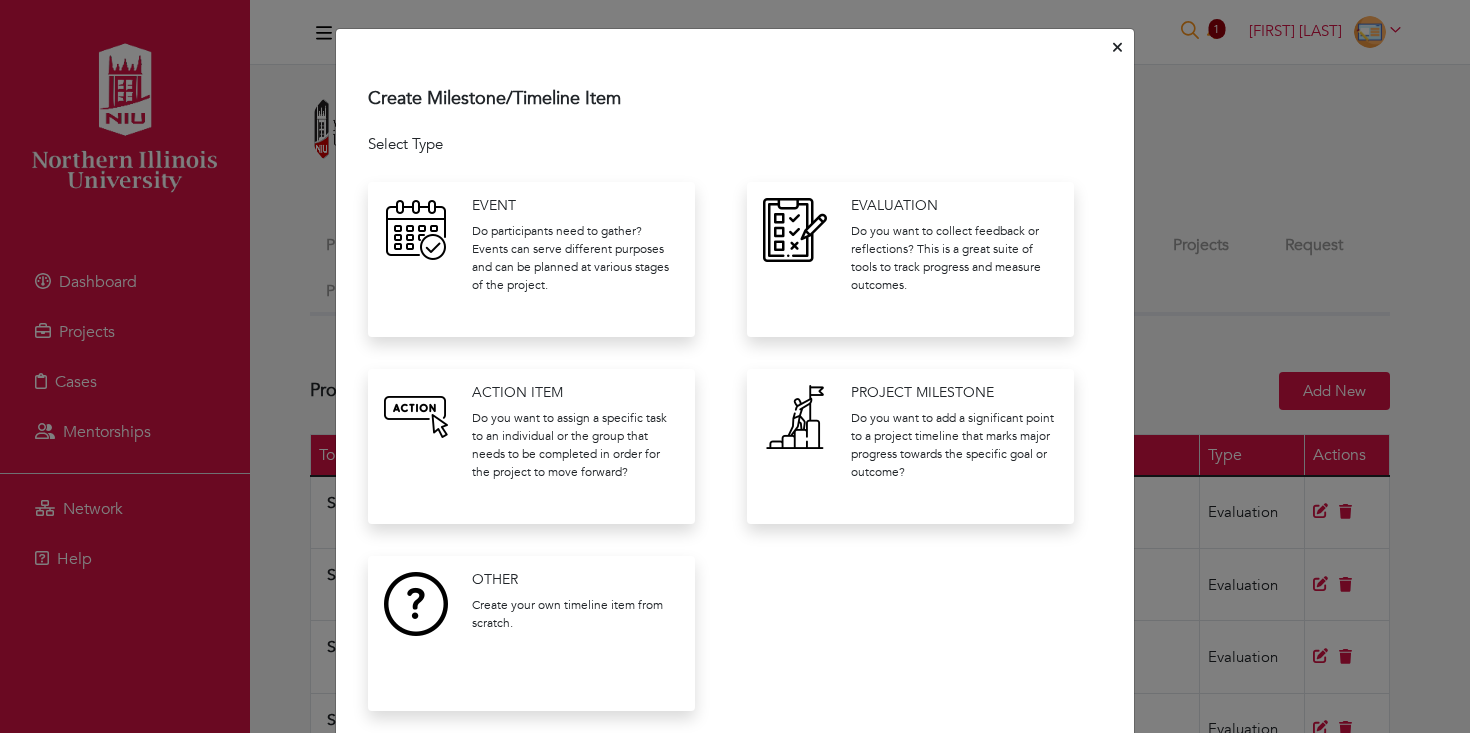 click on "Do participants need to gather? Events can serve different purposes and can be planned at various stages of the project." at bounding box center [575, 258] 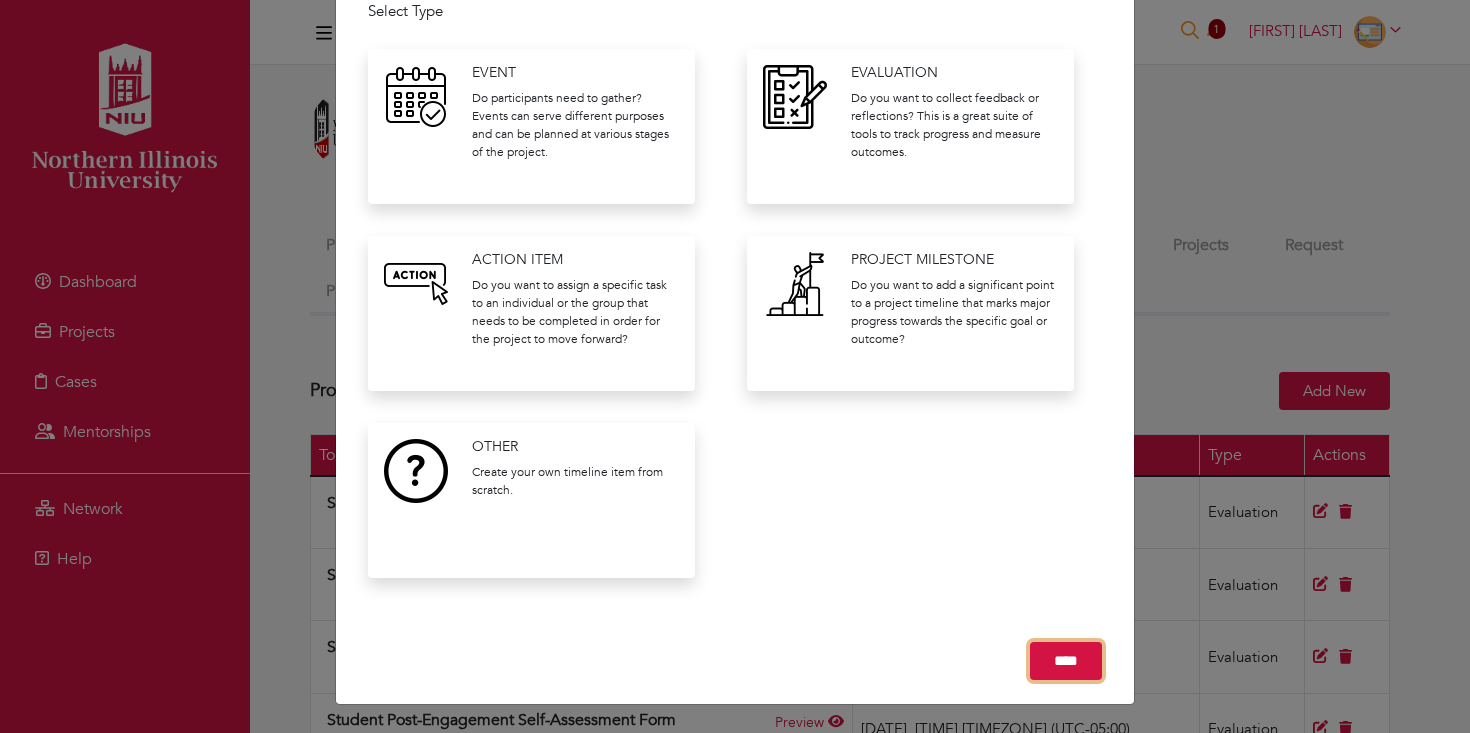 click on "****" at bounding box center (1066, 661) 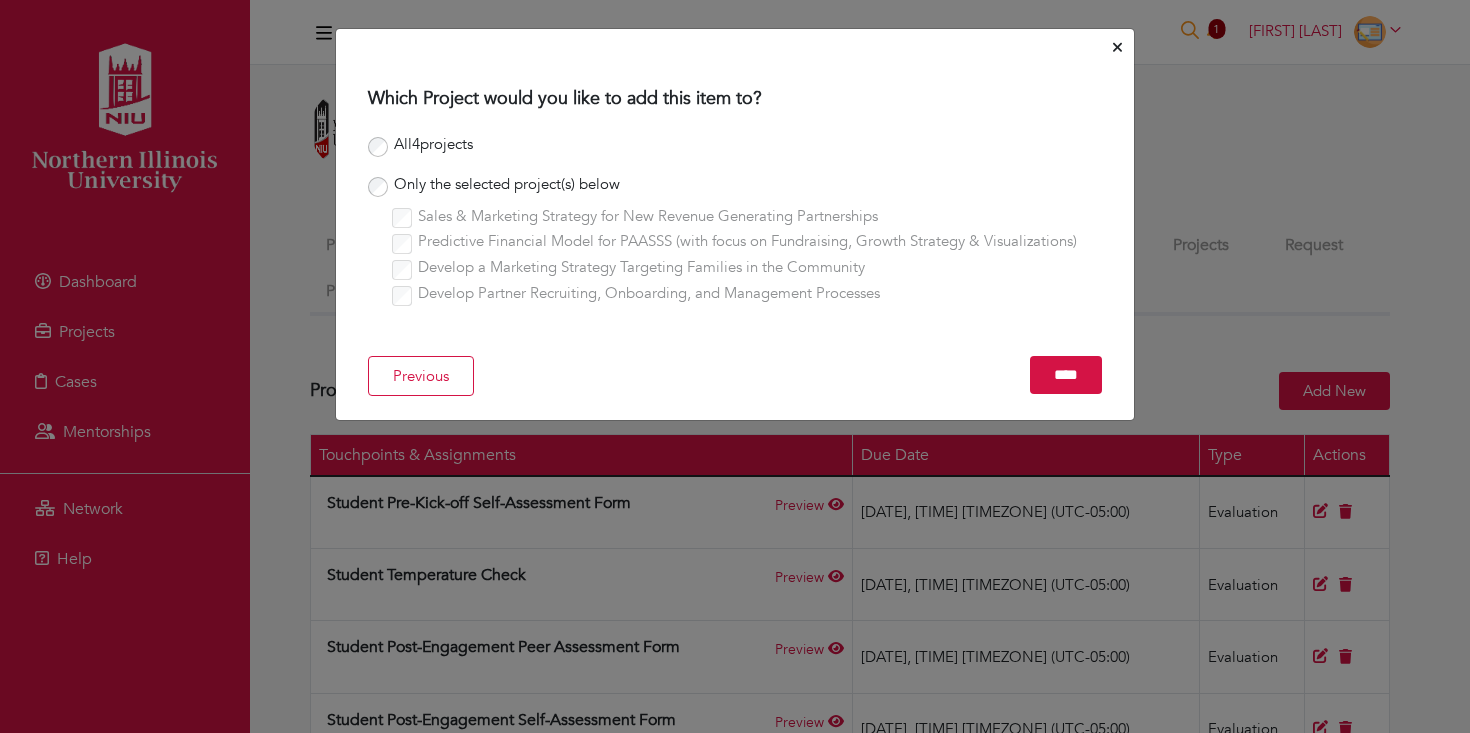 scroll, scrollTop: 0, scrollLeft: 0, axis: both 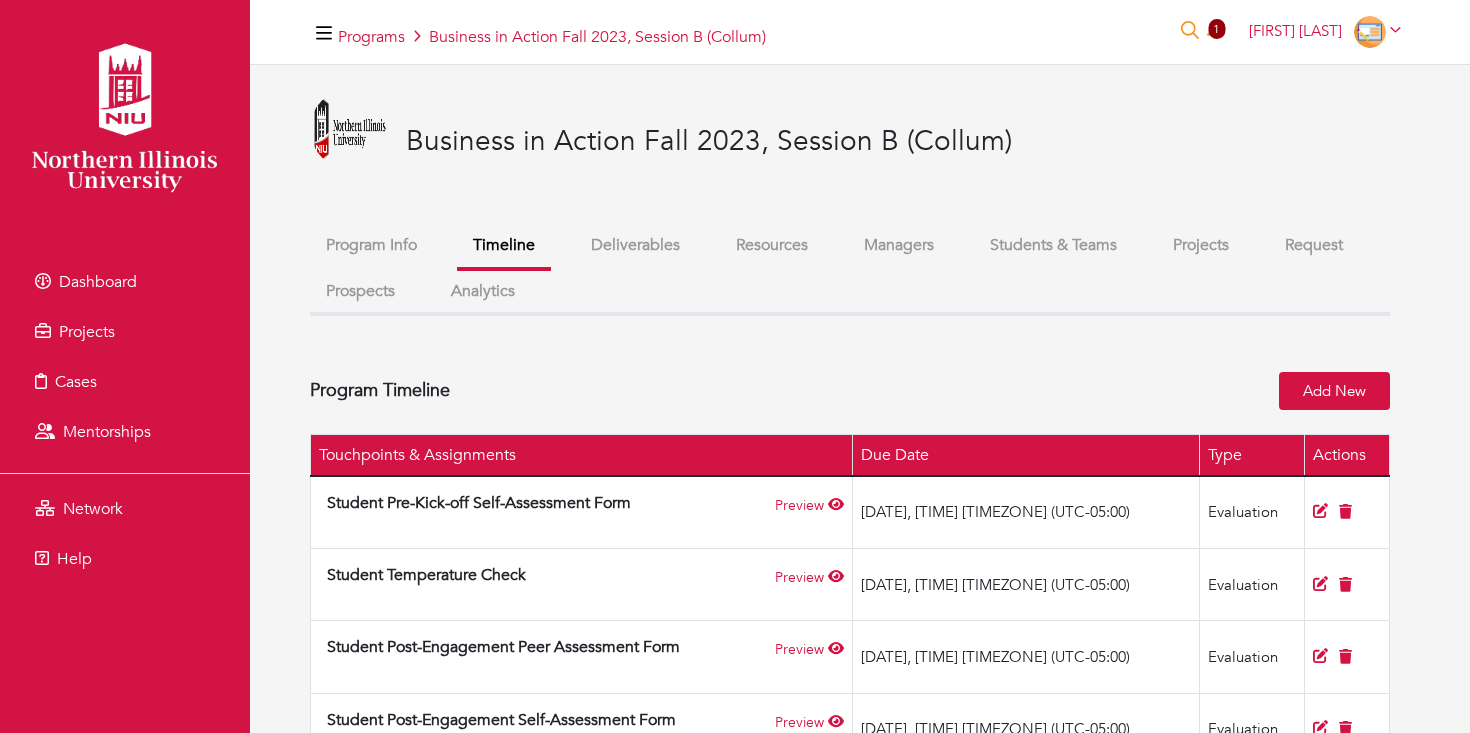 click on "Jacie Collum
Jacie Collum
My profile
My organizations
Settings
Logout" at bounding box center [1325, 32] 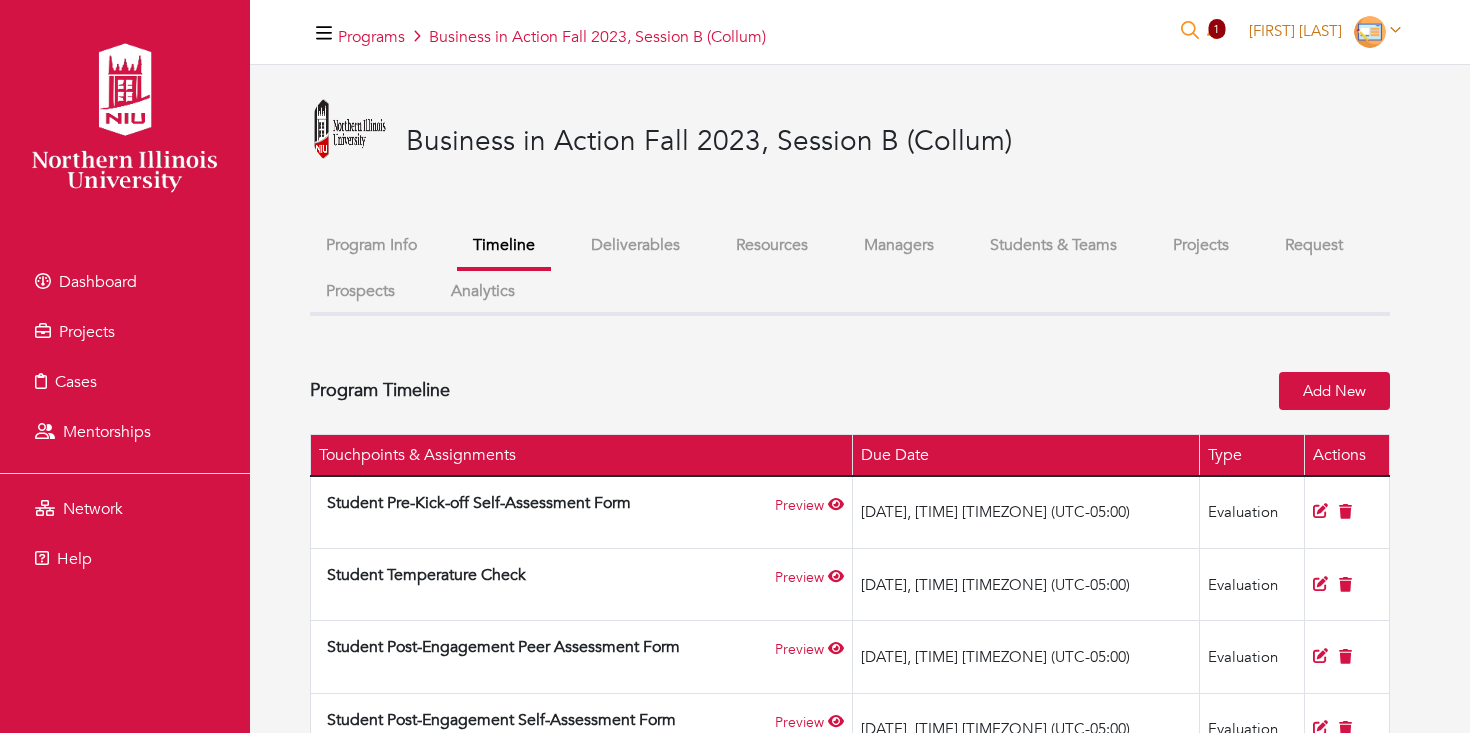 click at bounding box center [1370, 32] 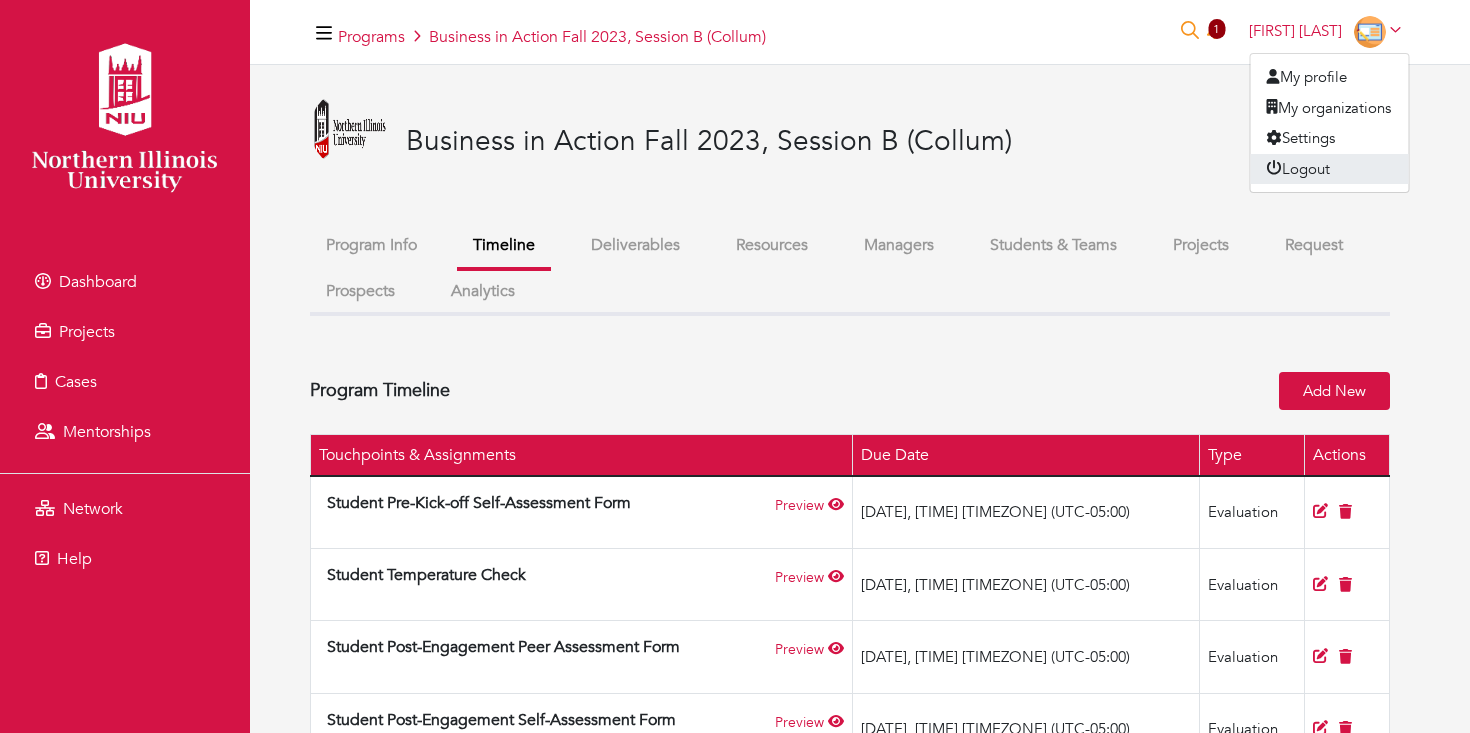 click on "Logout" at bounding box center [1330, 169] 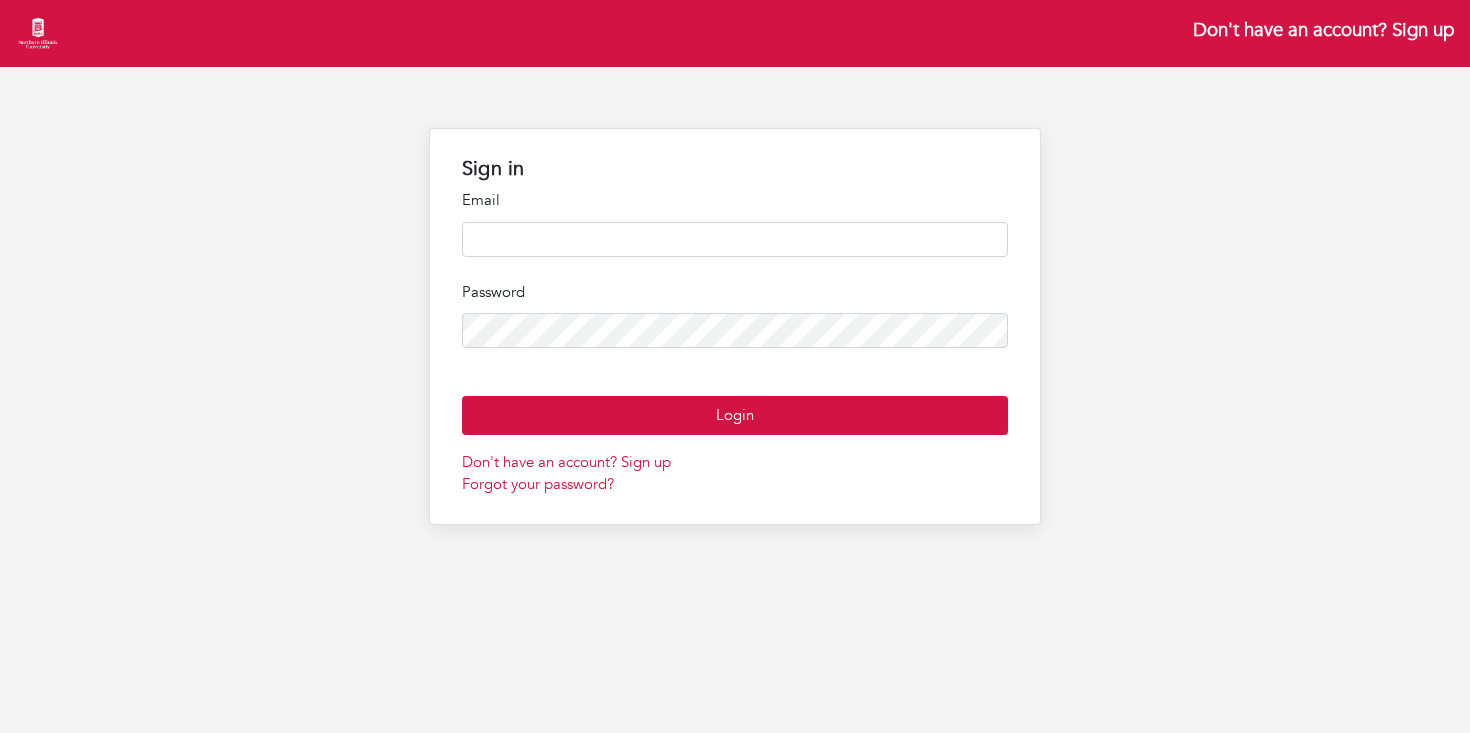scroll, scrollTop: 0, scrollLeft: 0, axis: both 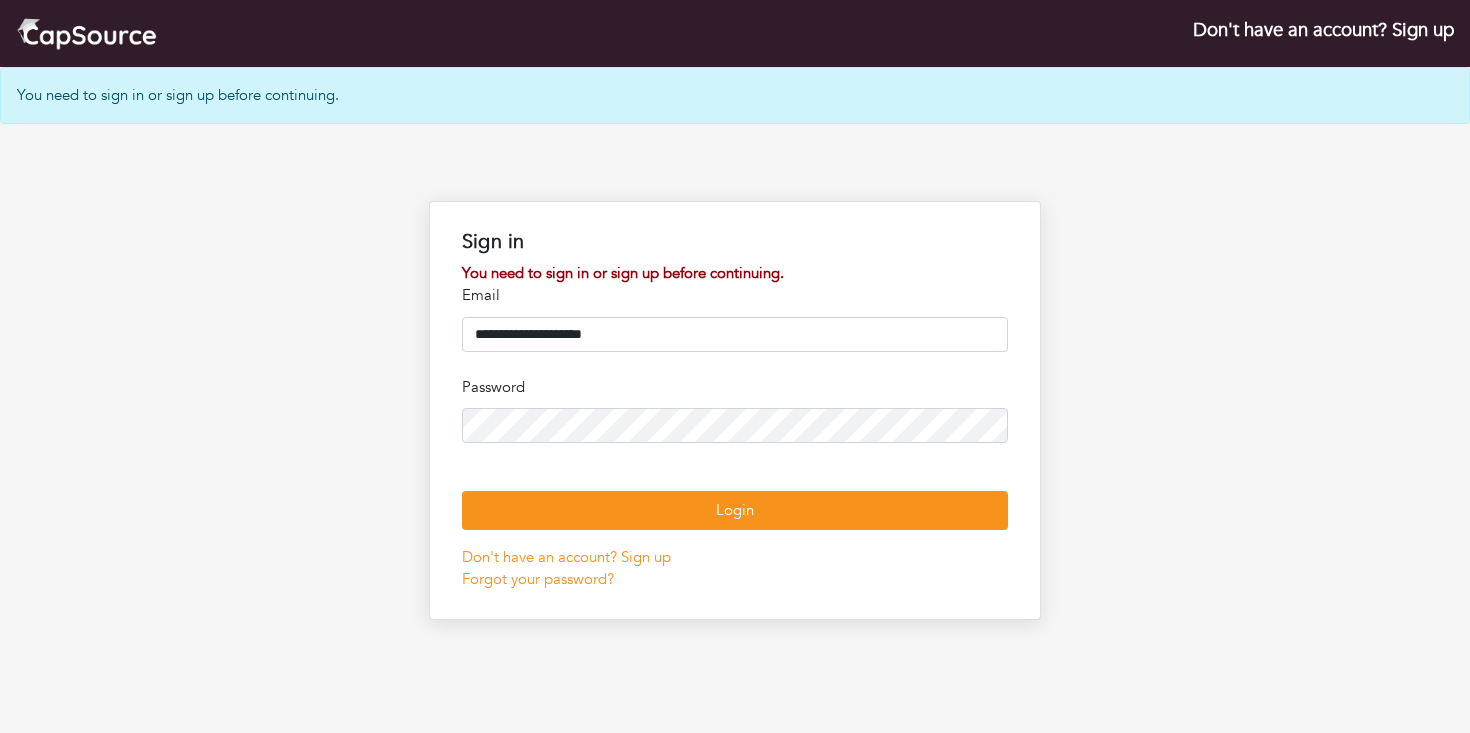 click on "You need to sign in or sign up before continuing.
Email
[EMAIL]
Password
Login
Don't have an account? Sign up
Forgot your password?" at bounding box center [735, 426] 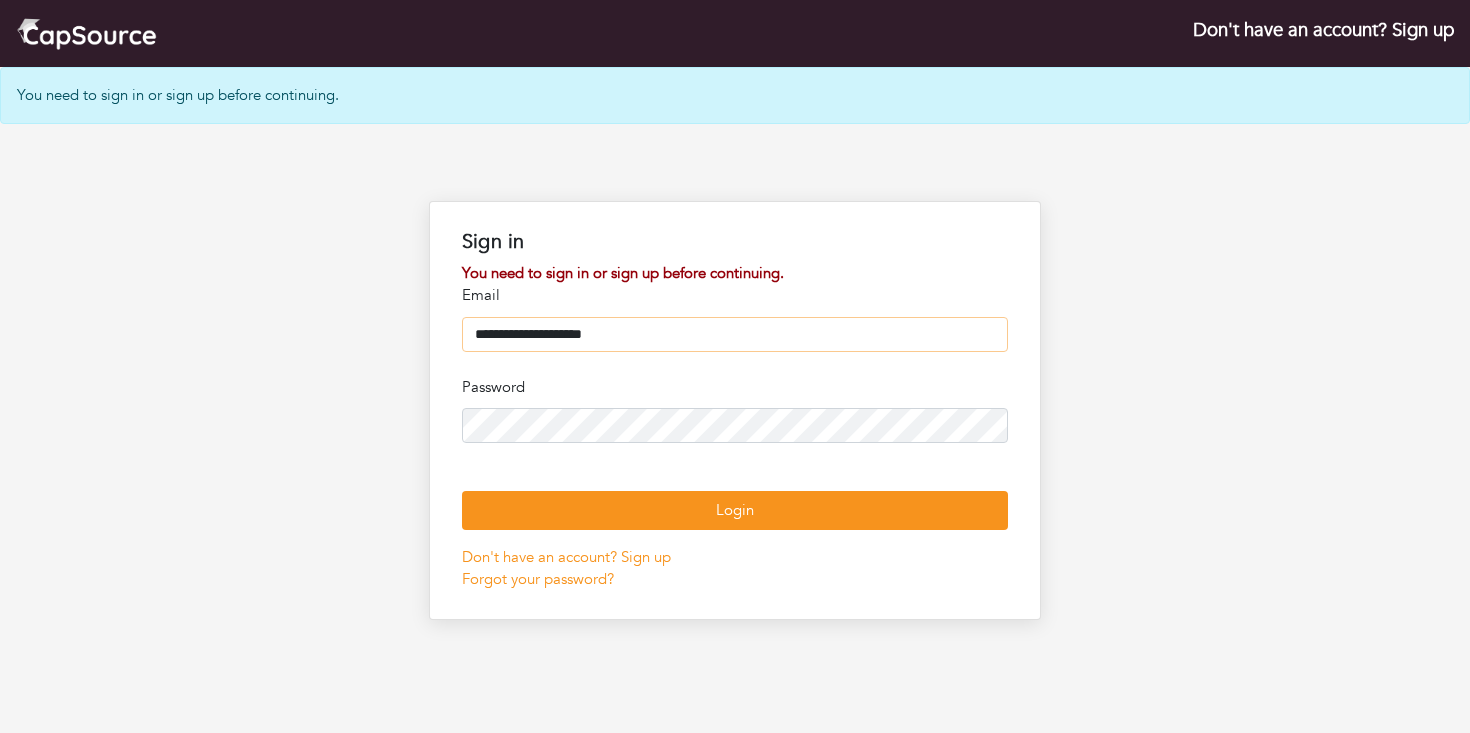 click on "**********" at bounding box center [735, 334] 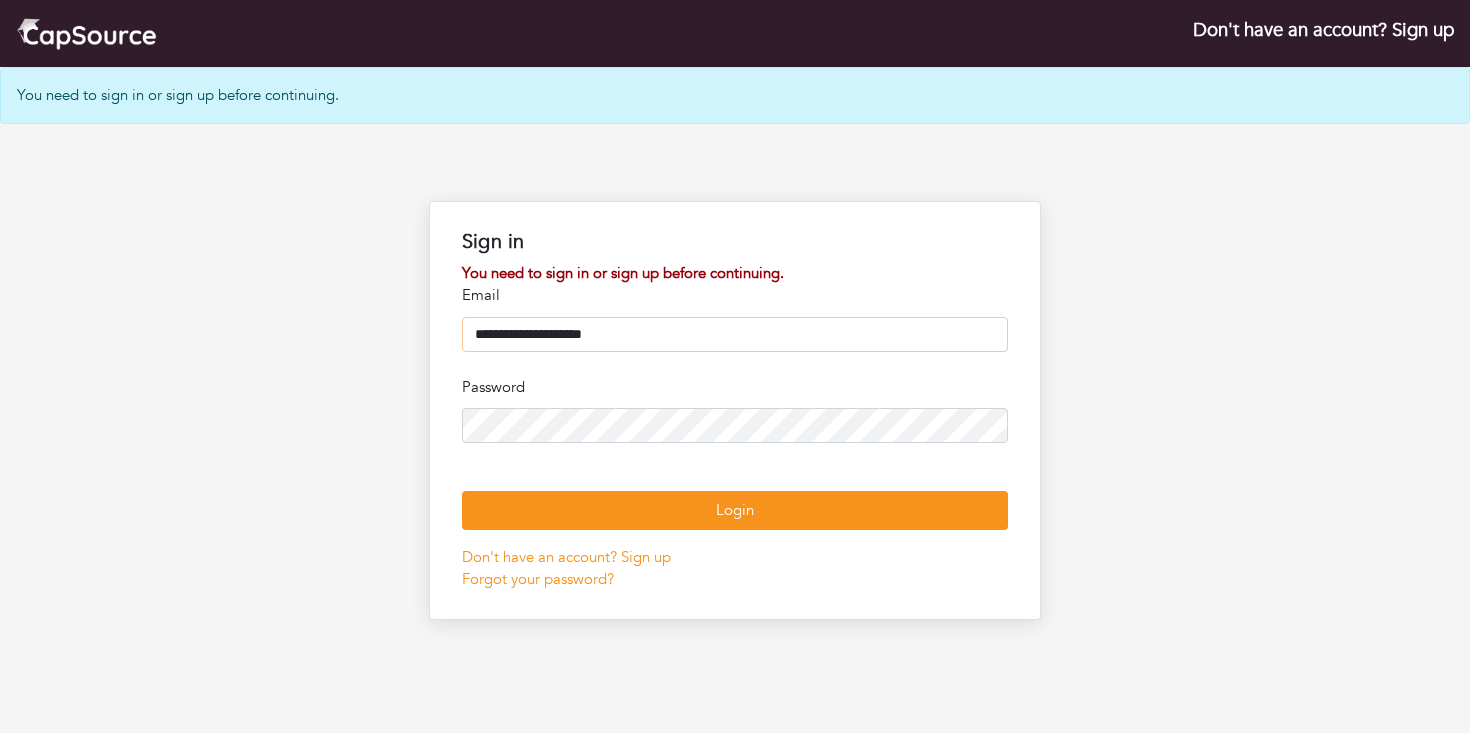 type on "**********" 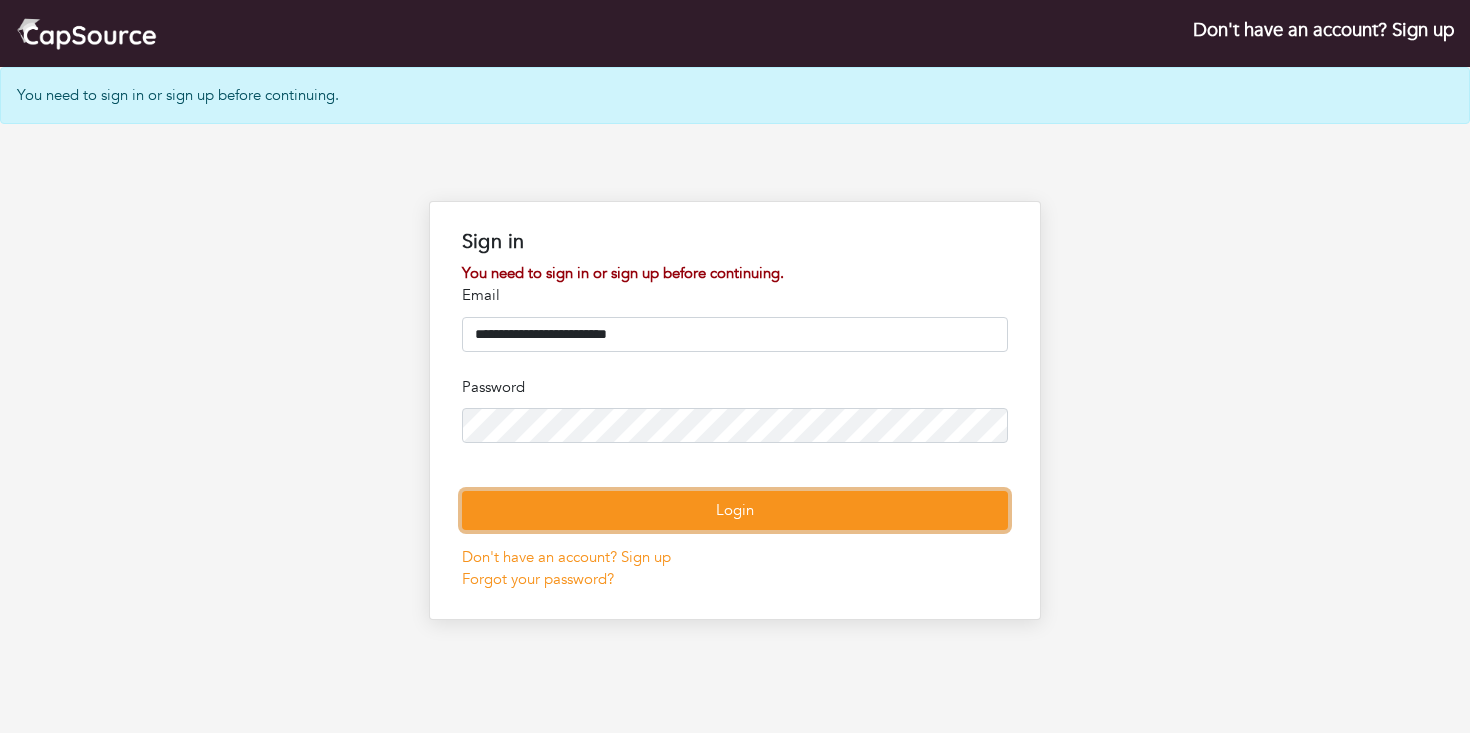 click on "Login" at bounding box center (735, 510) 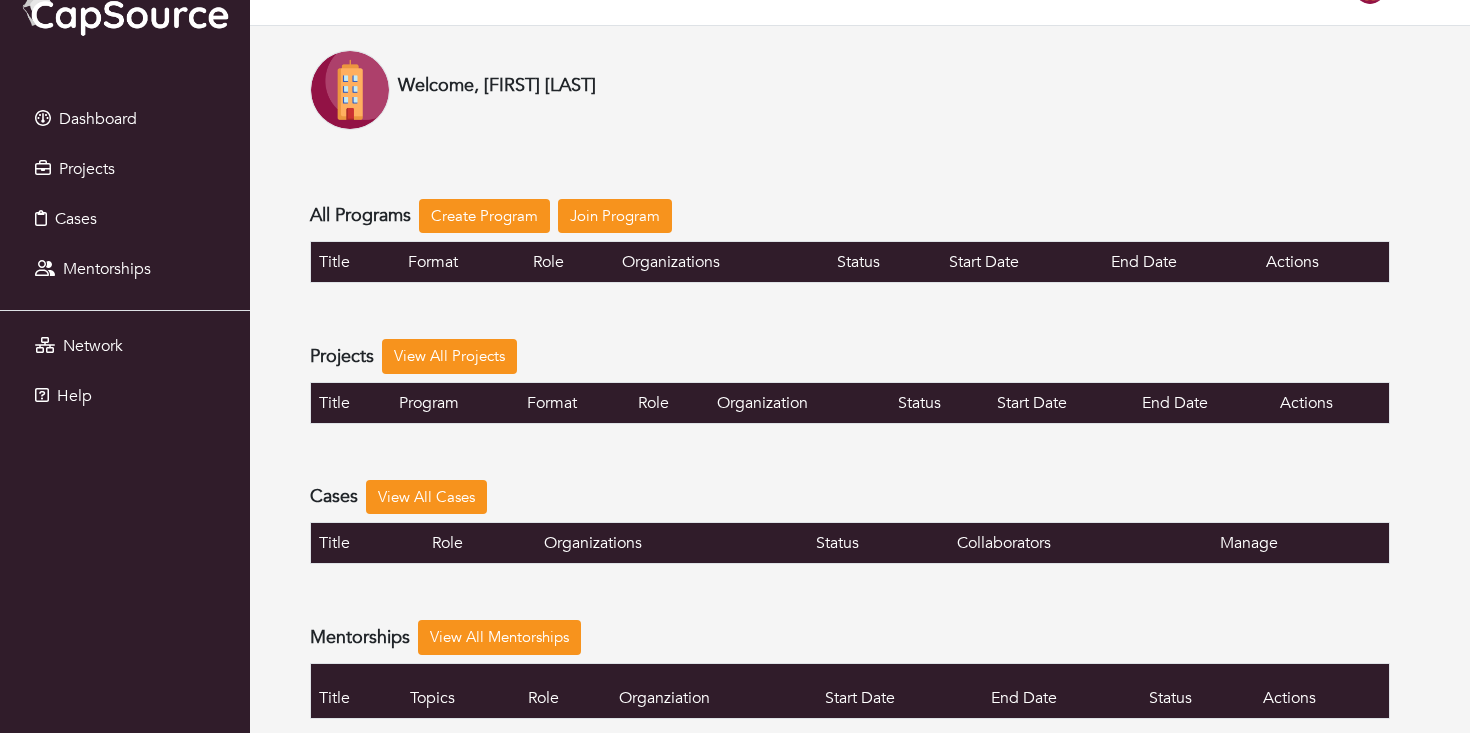 scroll, scrollTop: 90, scrollLeft: 0, axis: vertical 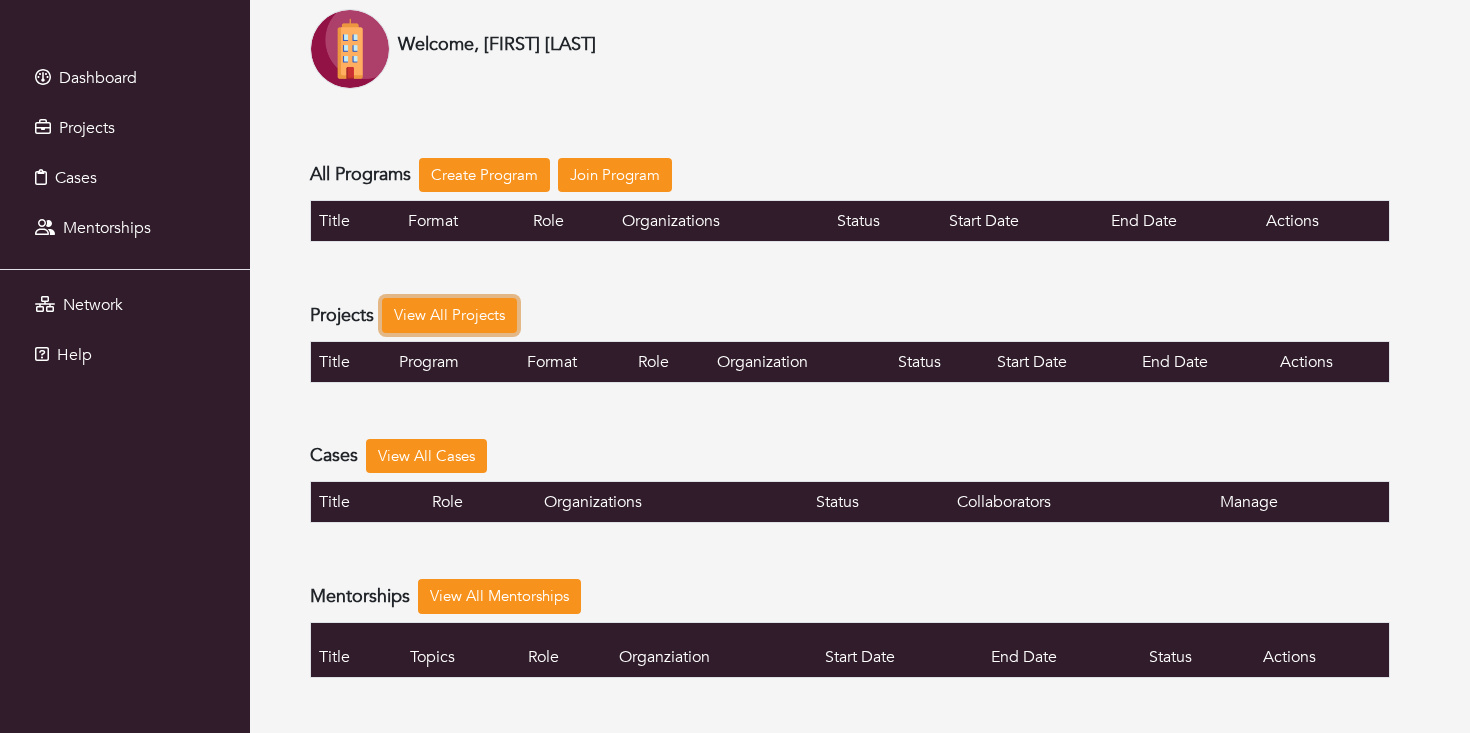 click on "View All Projects" at bounding box center [449, 315] 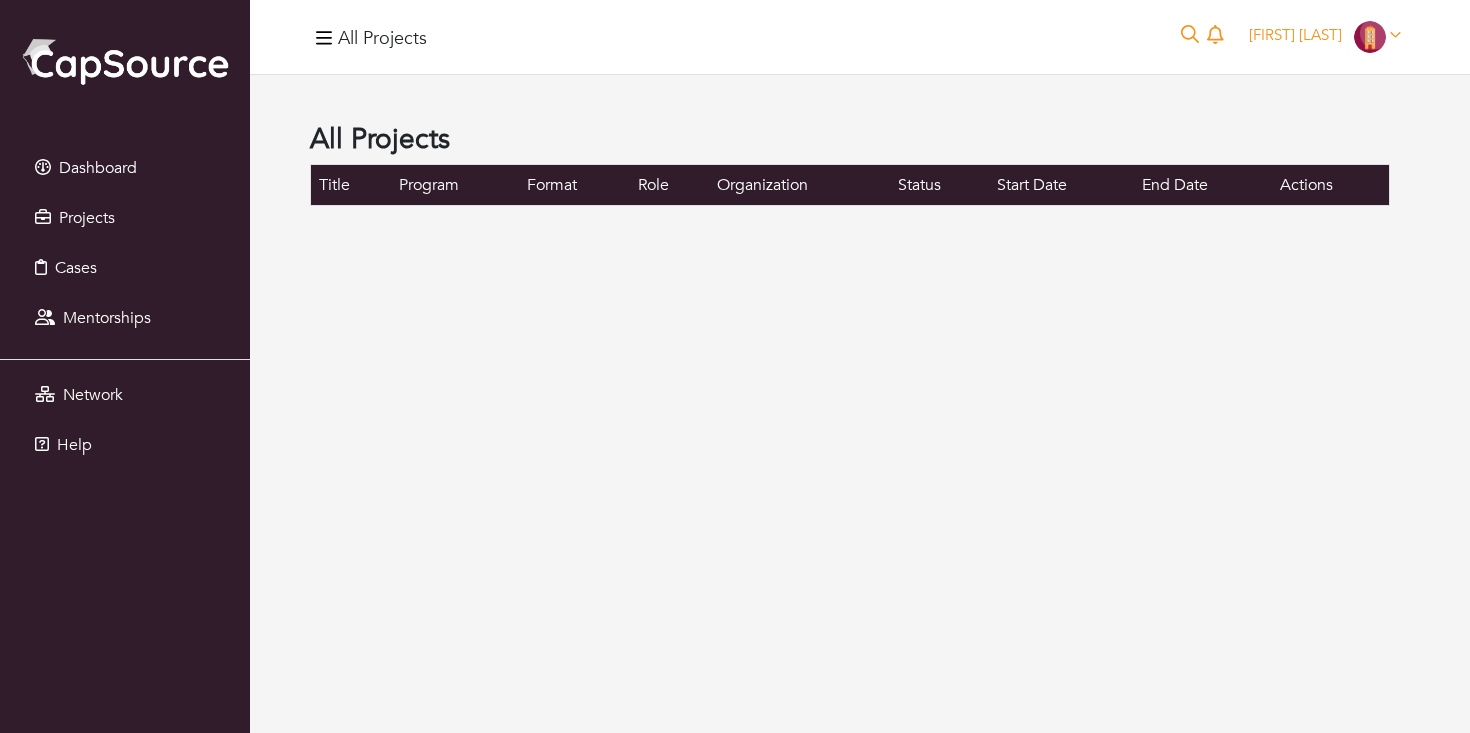 scroll, scrollTop: 0, scrollLeft: 0, axis: both 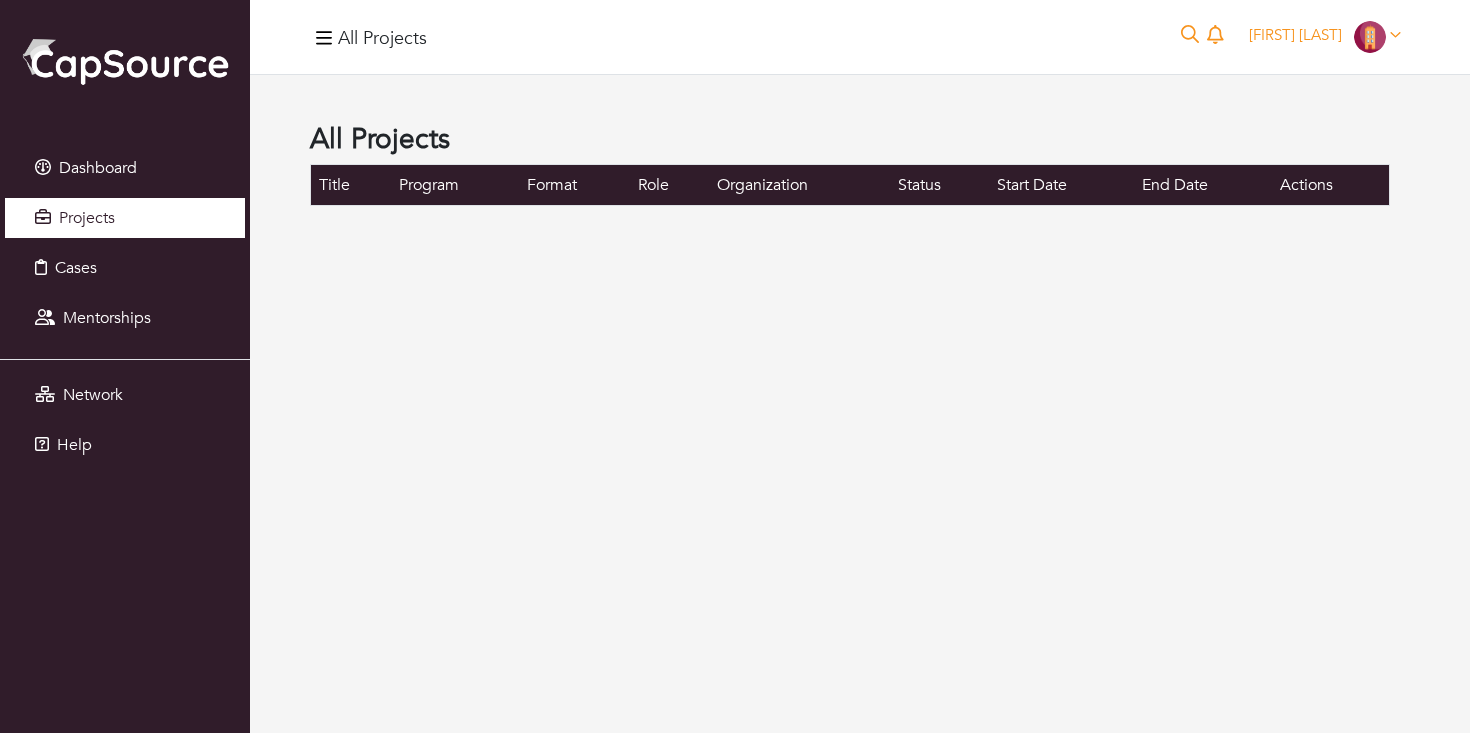 click on "Projects" at bounding box center (125, 218) 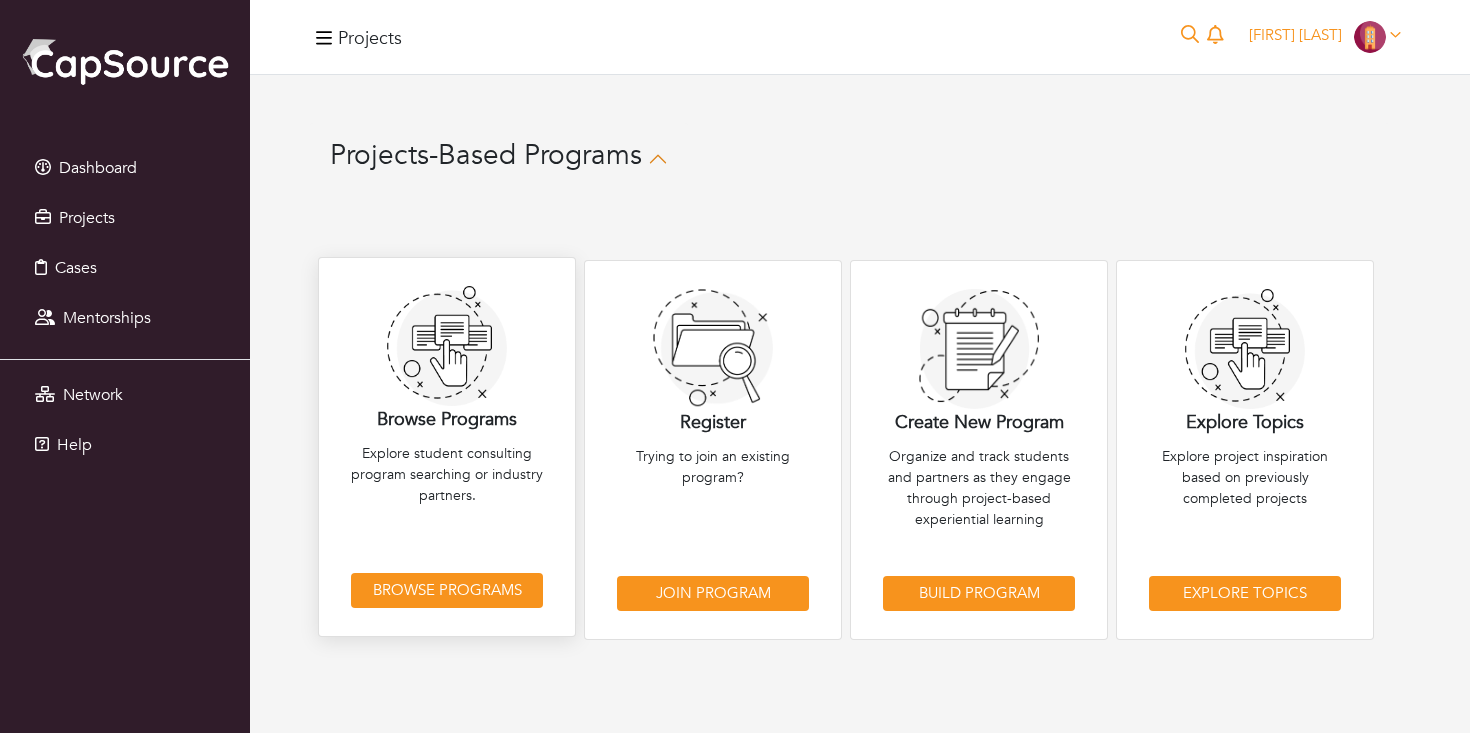 click on "Browse Programs
Explore student consulting program searching or industry partners.
Browse Programs" at bounding box center [447, 447] 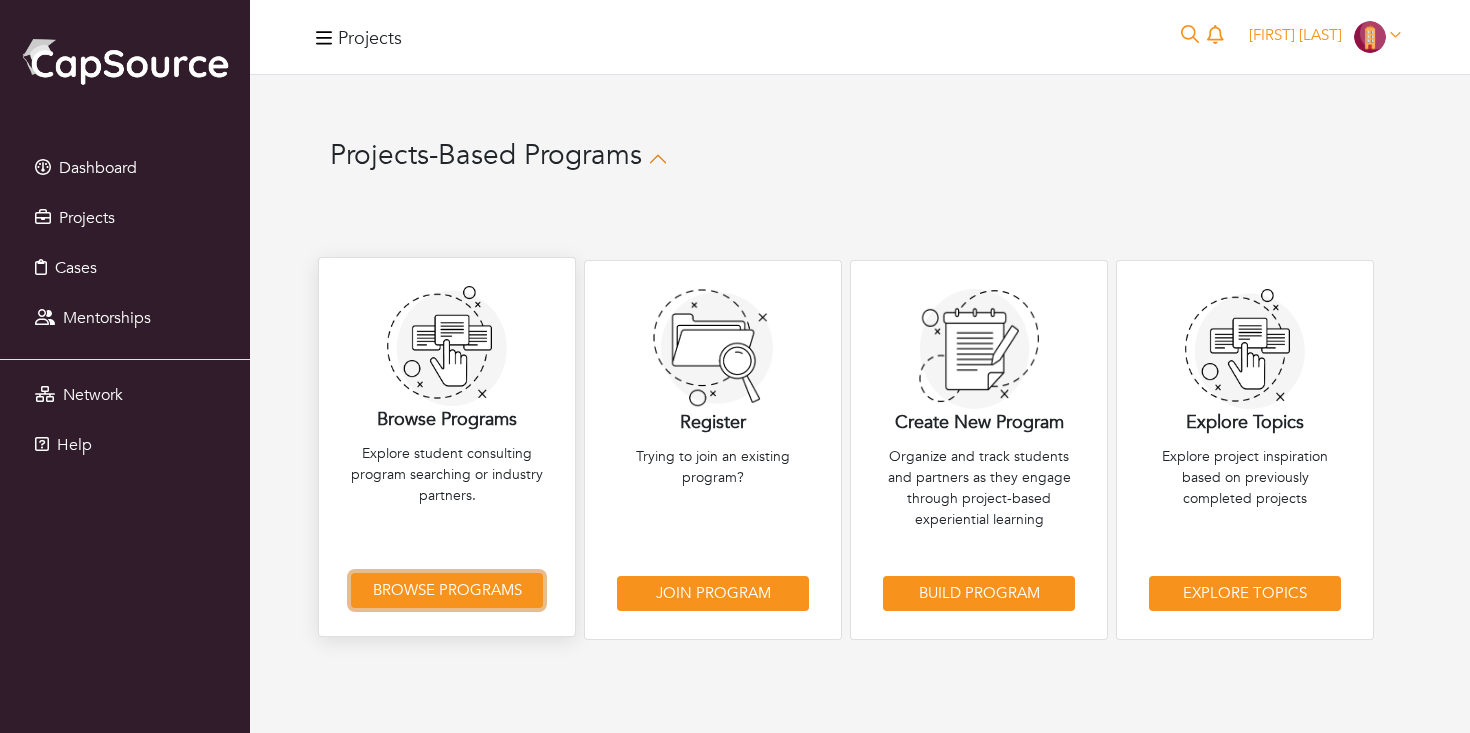 click on "Browse Programs" at bounding box center [447, 590] 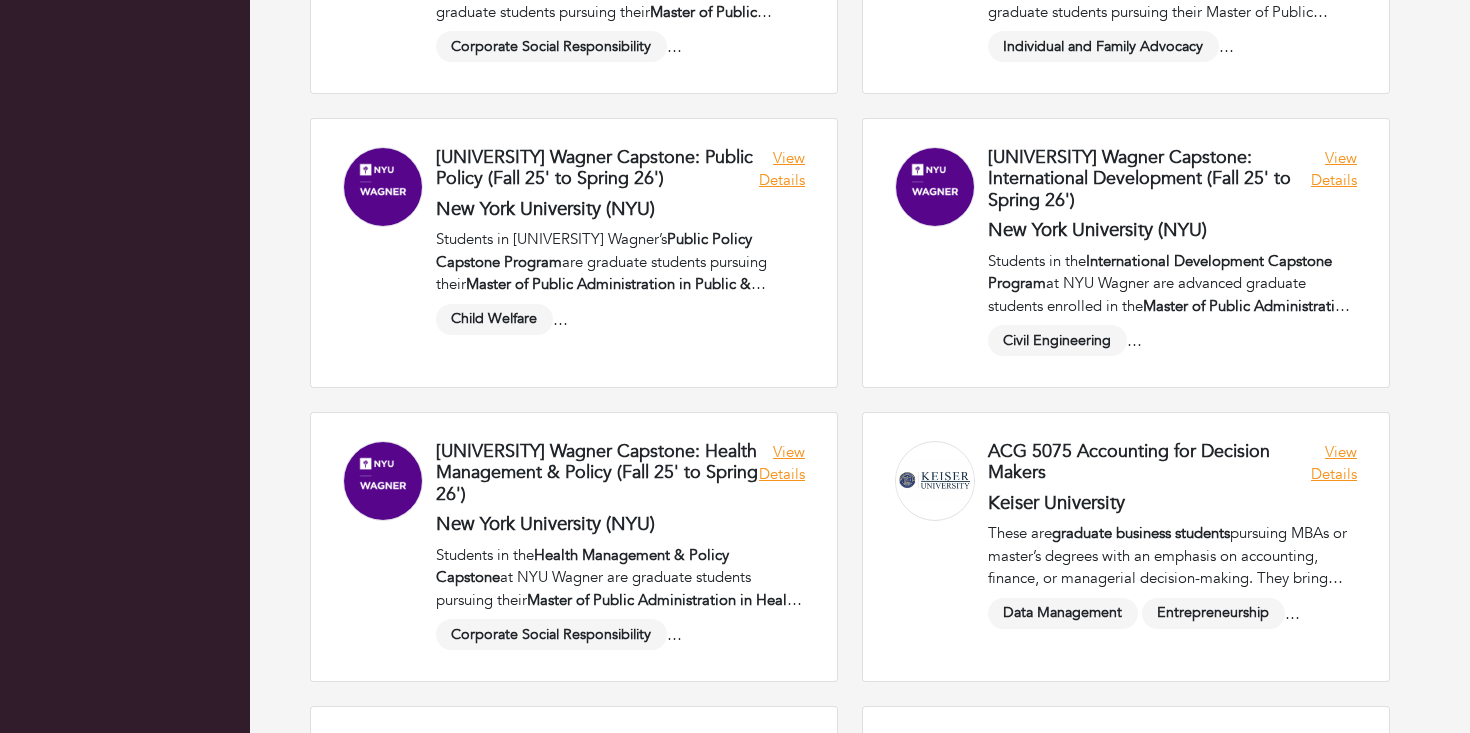 scroll, scrollTop: 3654, scrollLeft: 0, axis: vertical 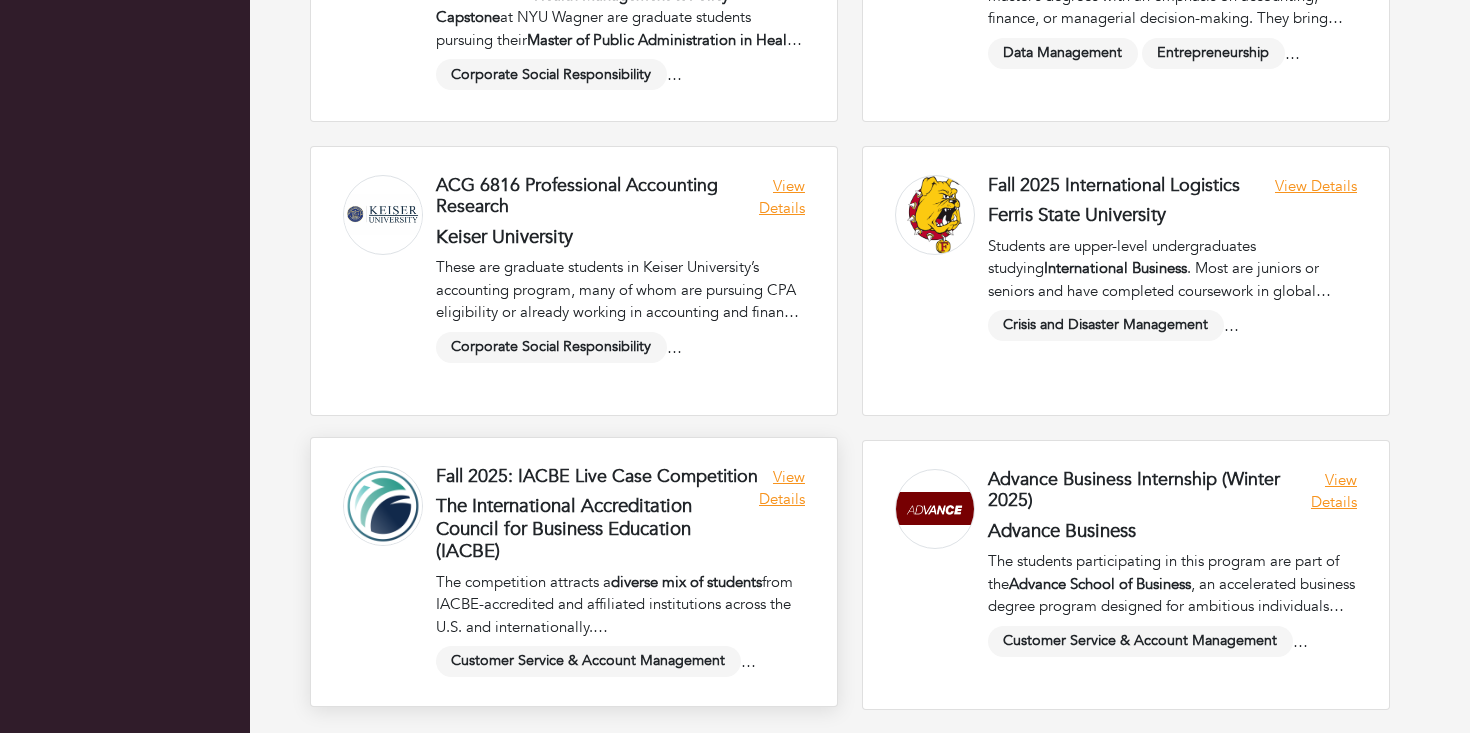 click at bounding box center (574, 572) 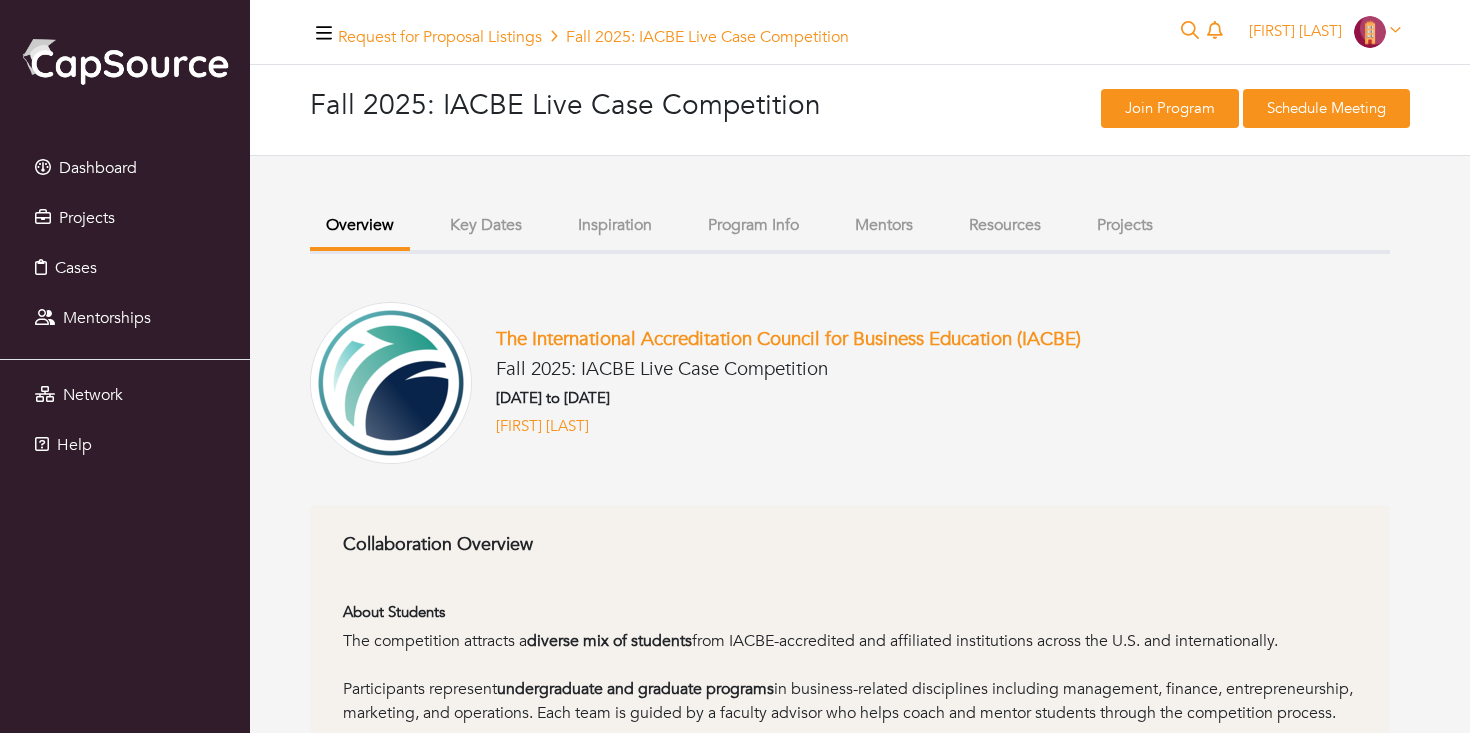 scroll, scrollTop: 0, scrollLeft: 0, axis: both 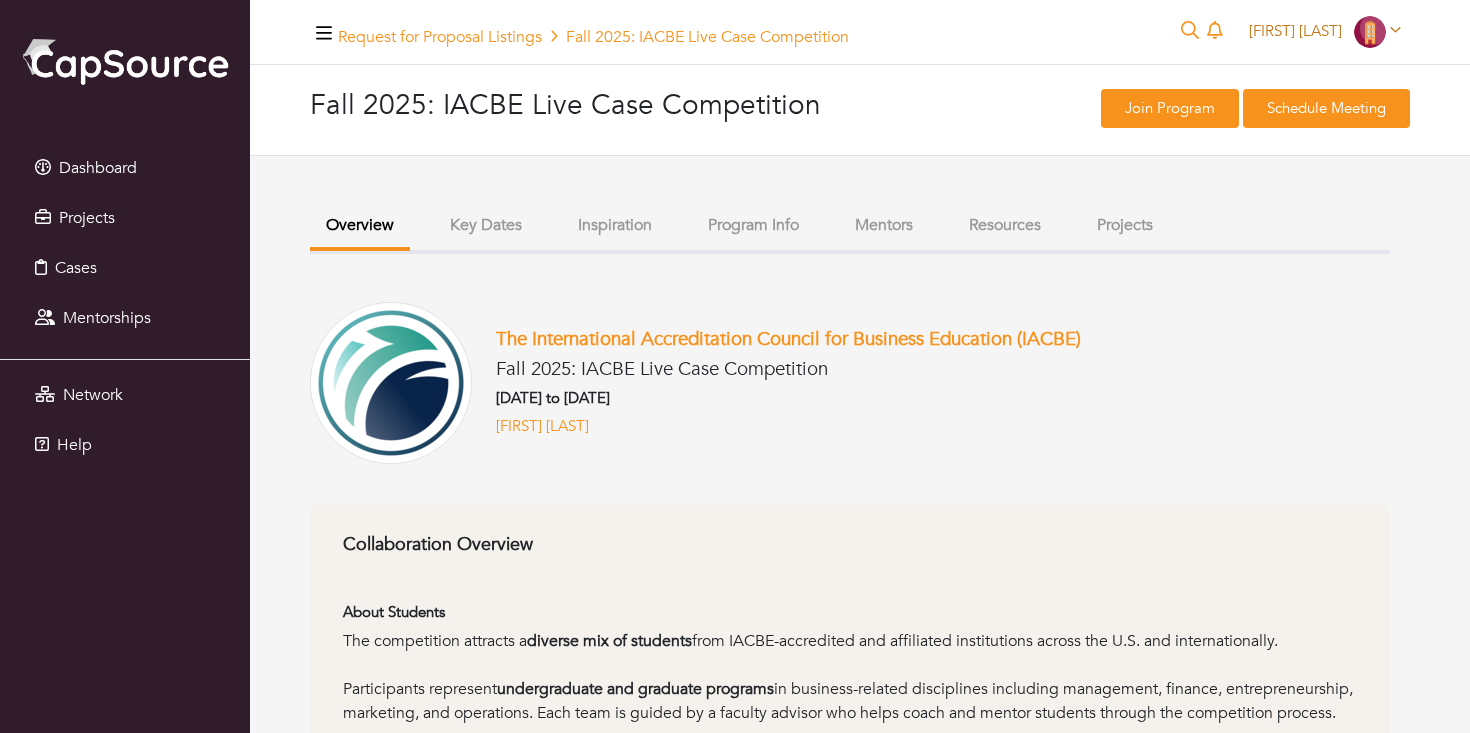 click on "[FIRST] [LAST]" at bounding box center (1325, 31) 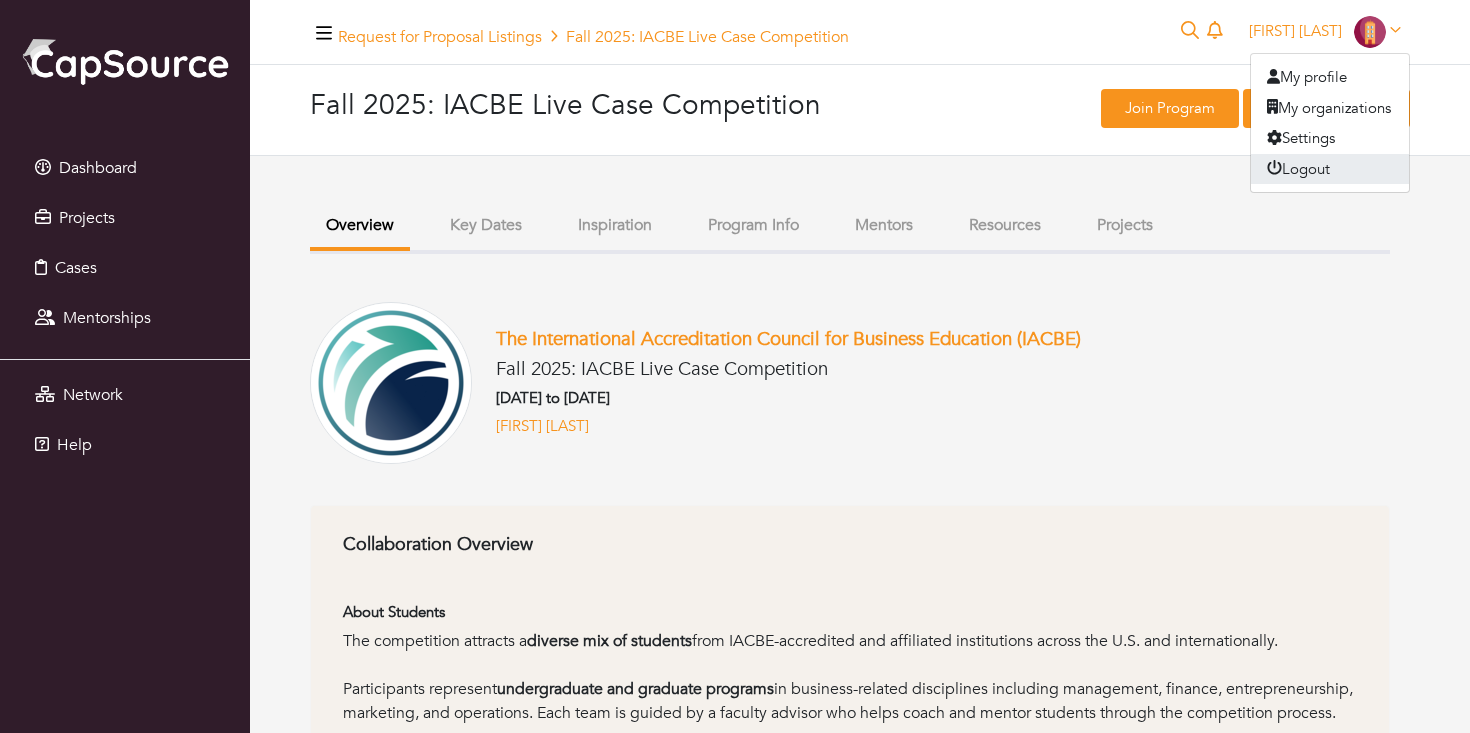 click on "Logout" at bounding box center (1330, 169) 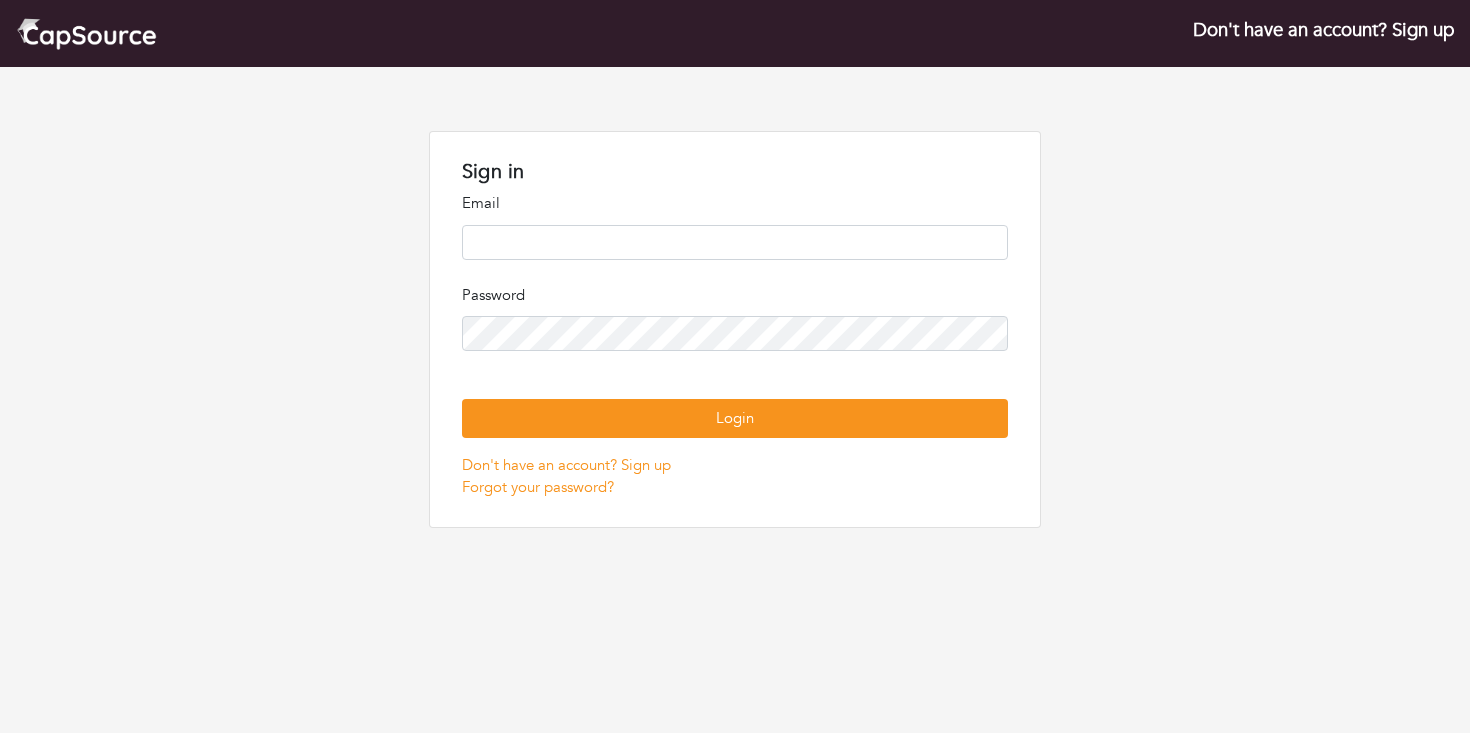 scroll, scrollTop: 0, scrollLeft: 0, axis: both 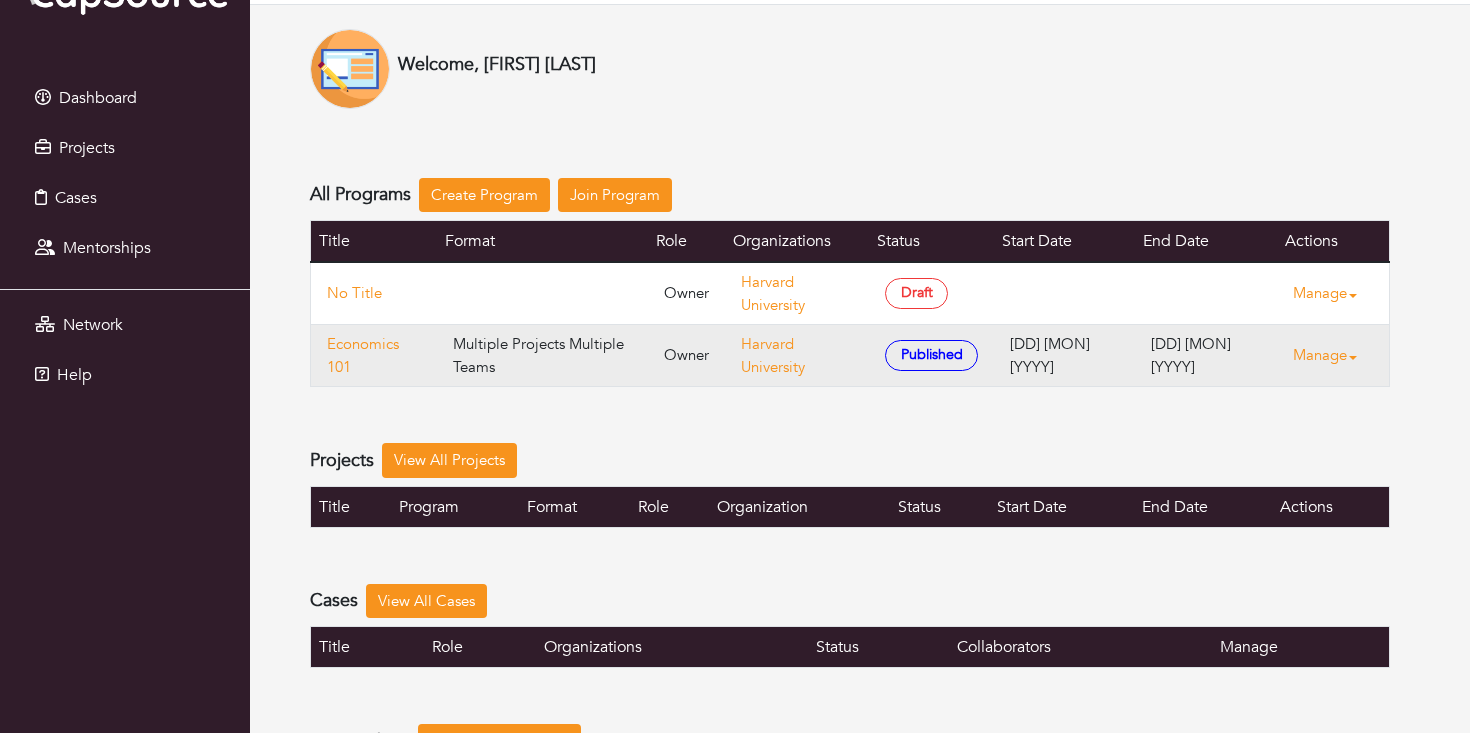 click on "Multiple Projects Multiple Teams" at bounding box center [543, 356] 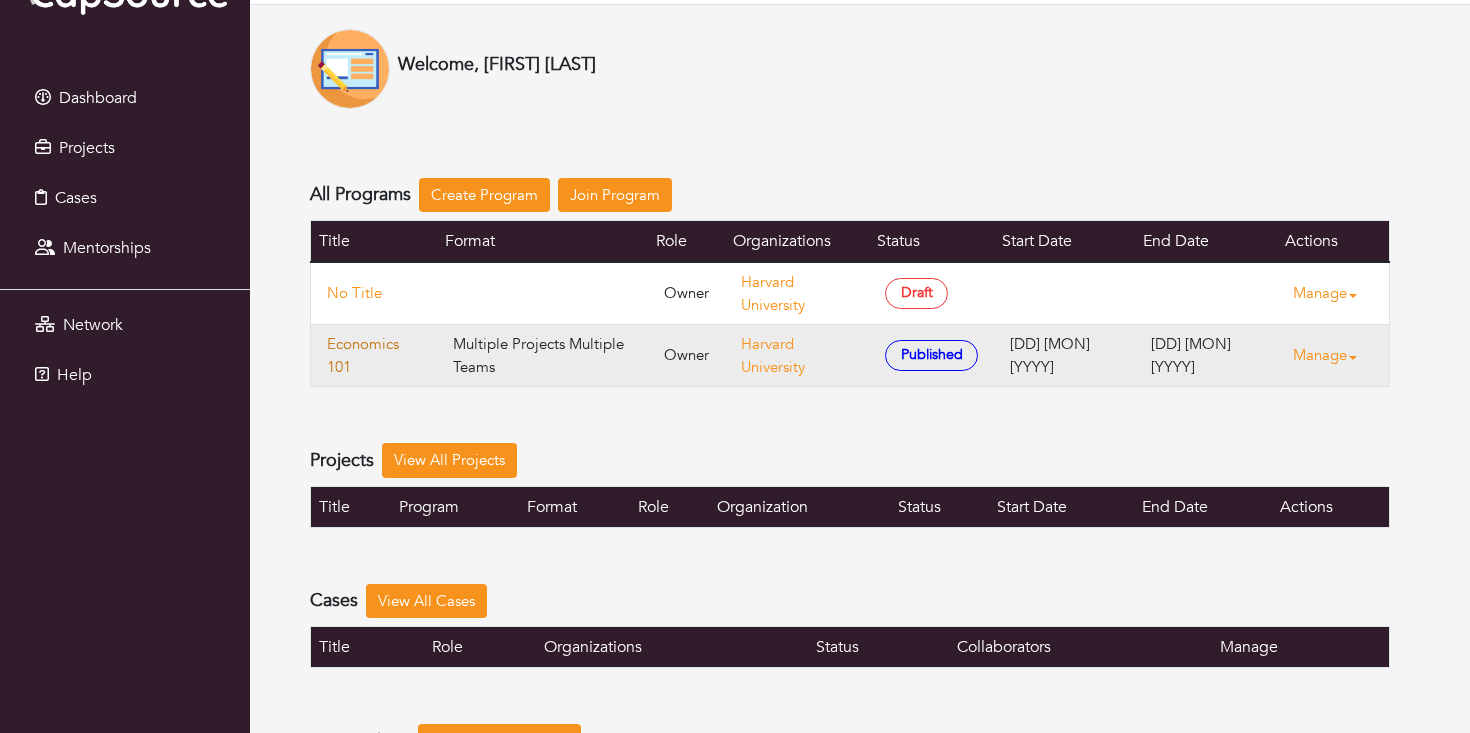 click on "Economics 101" at bounding box center [374, 355] 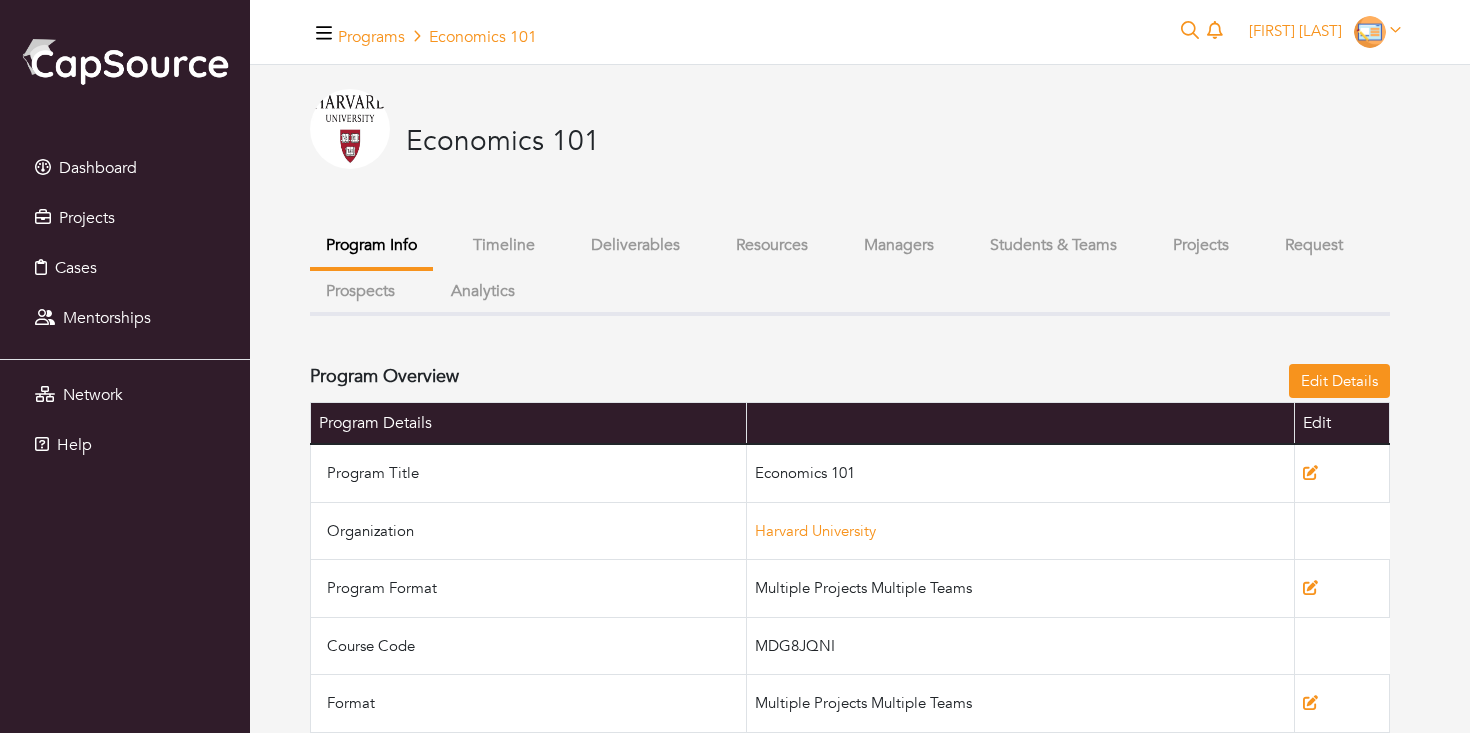 scroll, scrollTop: 0, scrollLeft: 0, axis: both 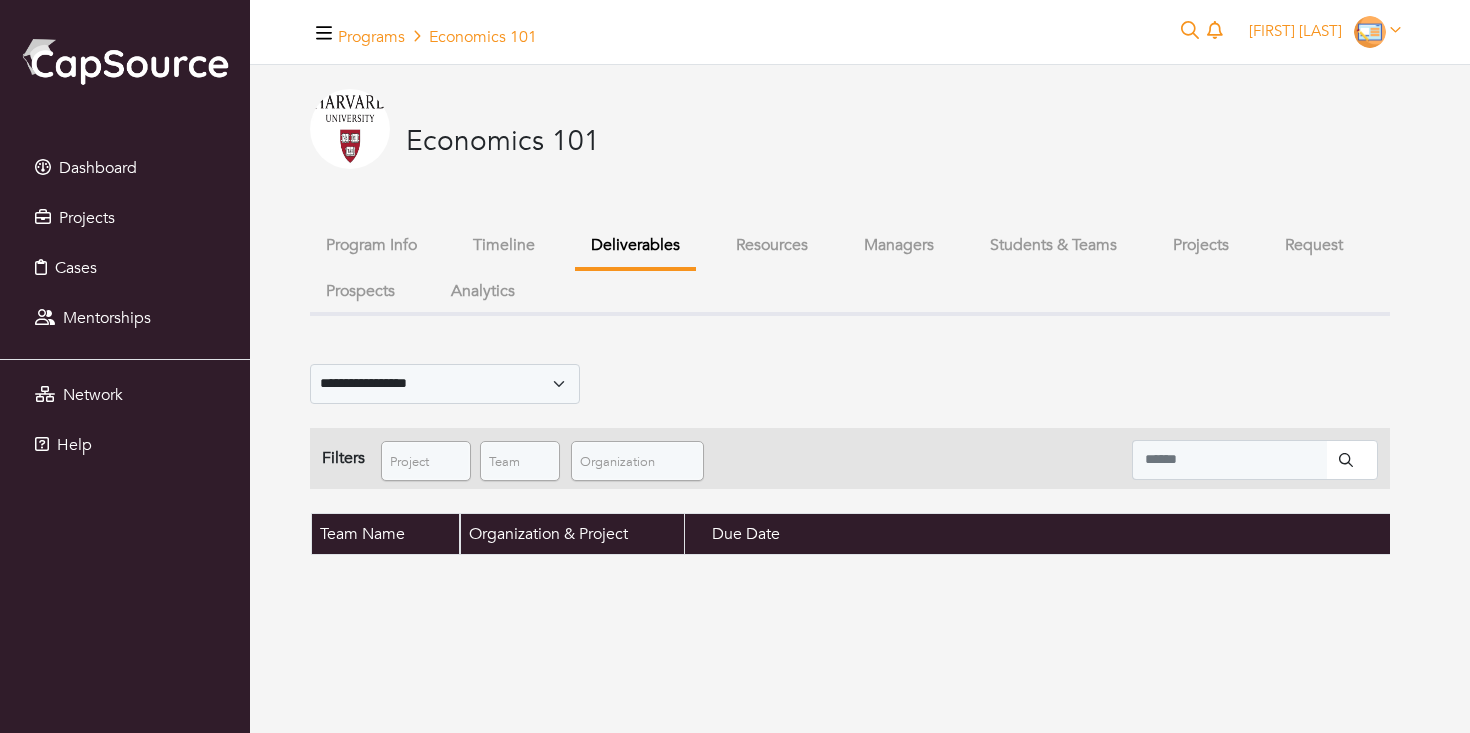 click on "Timeline" at bounding box center (504, 245) 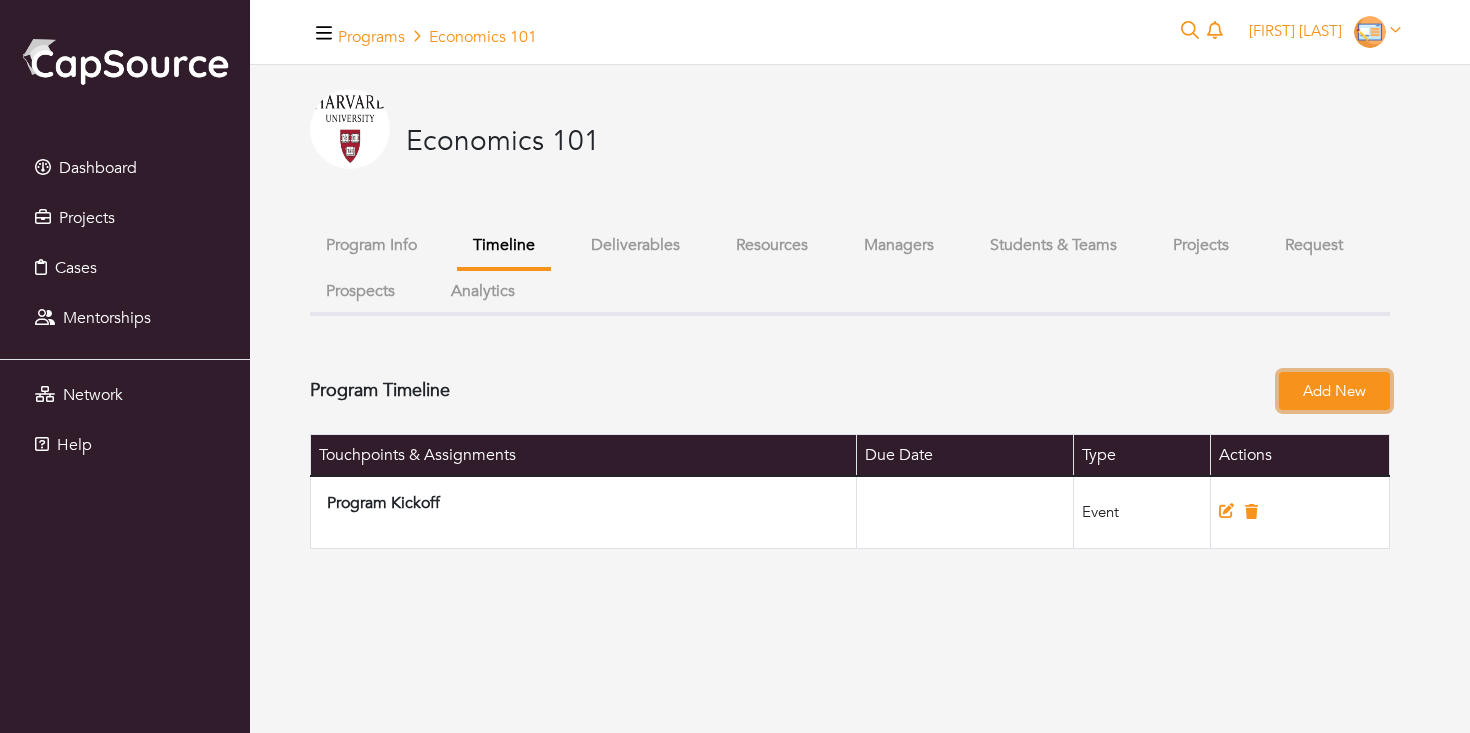 click on "Add New" at bounding box center [1334, 391] 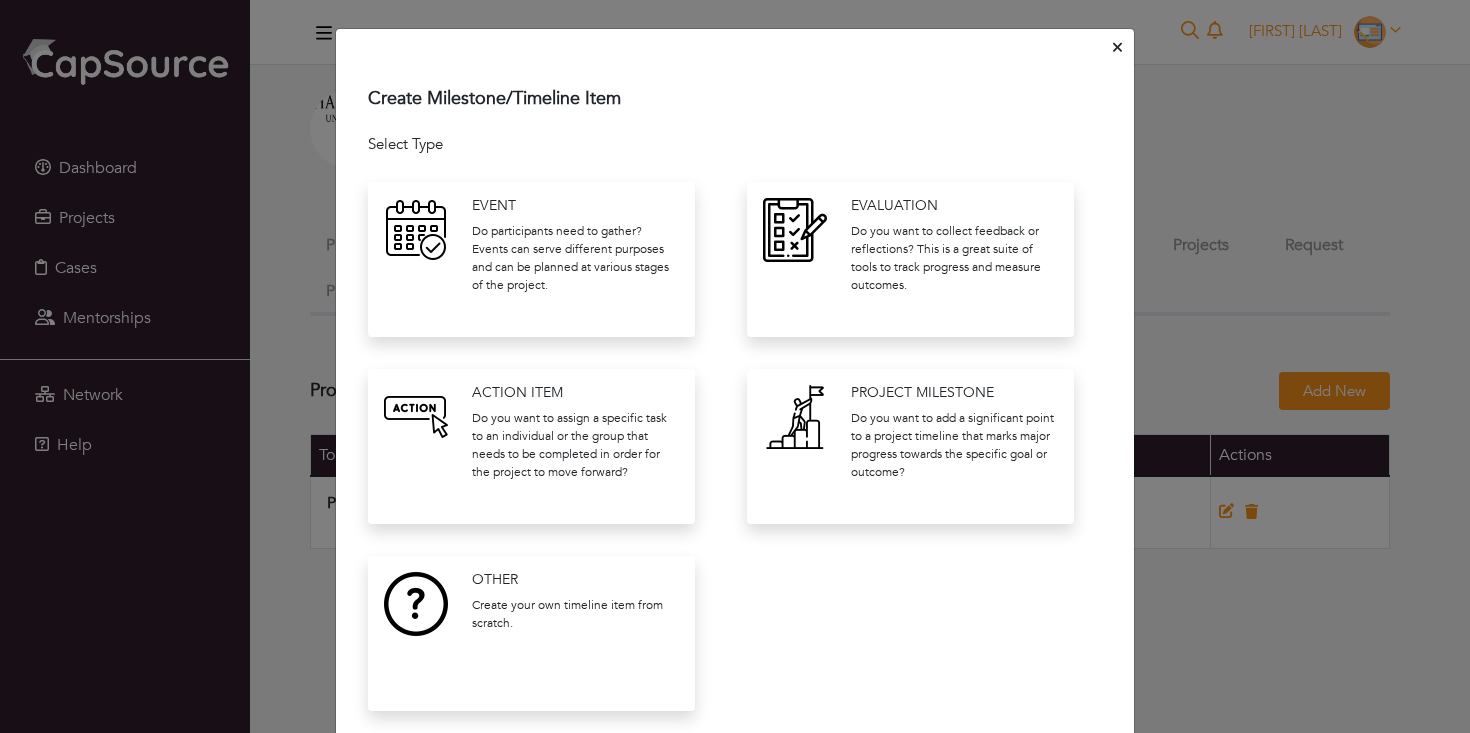 click on "Do you want to collect feedback or reflections? This is a great suite of tools to track progress and measure outcomes." at bounding box center (954, 258) 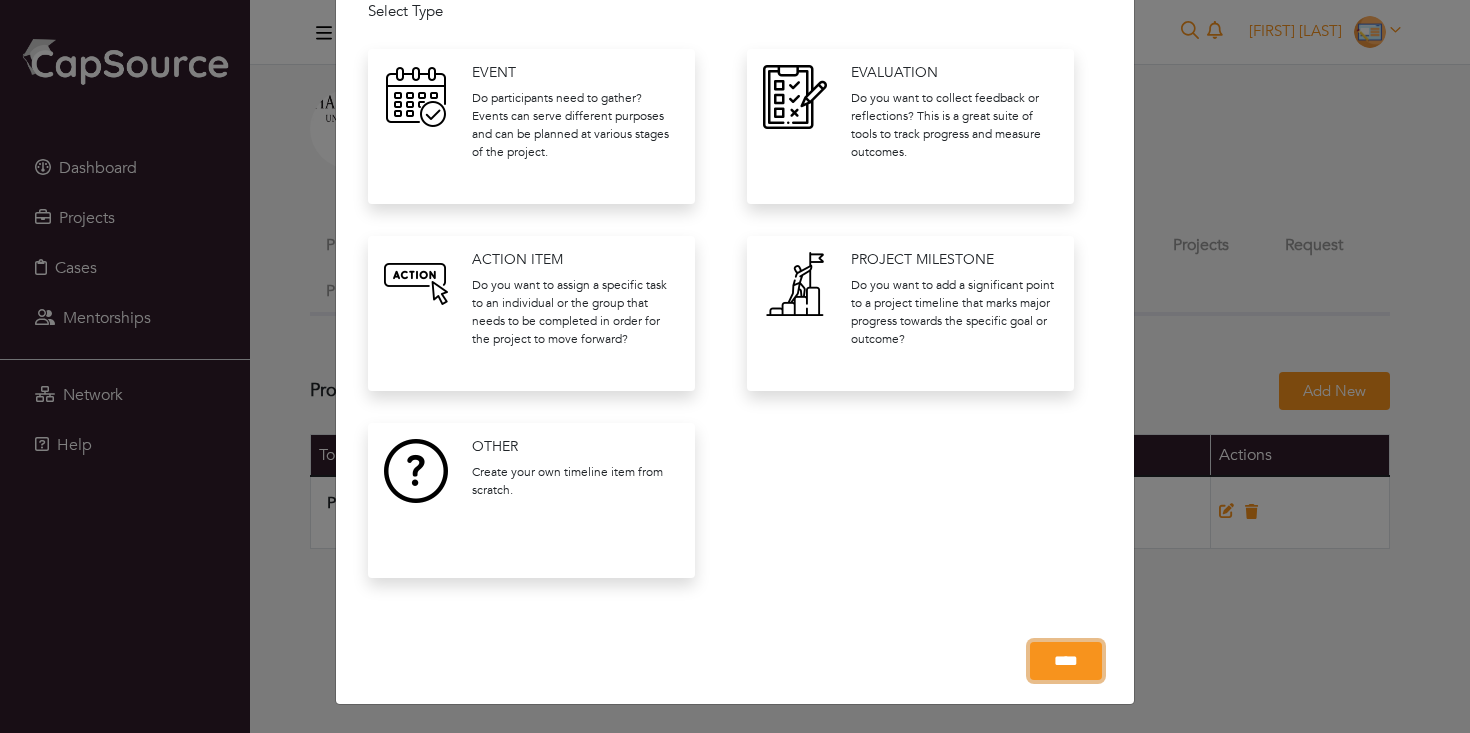 click on "****" at bounding box center [1066, 661] 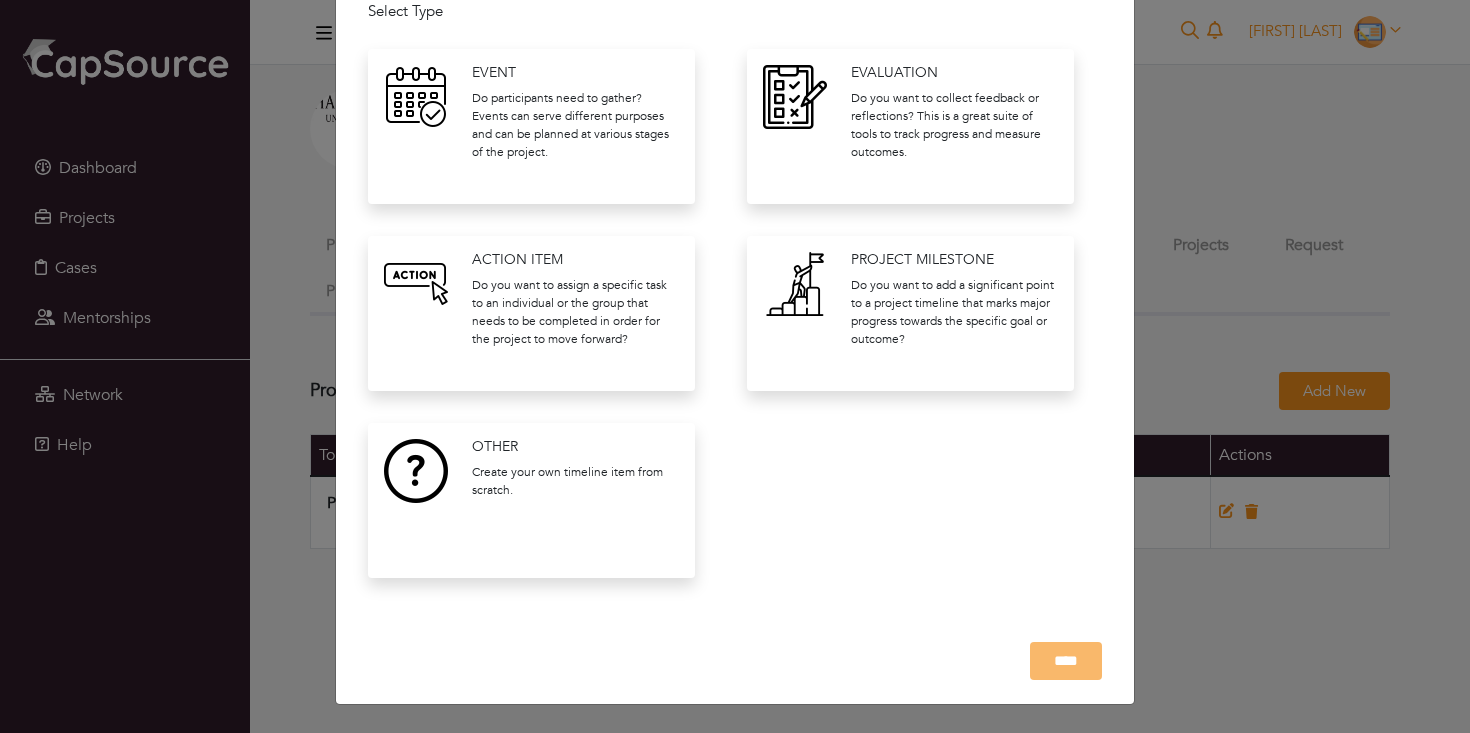 scroll, scrollTop: 0, scrollLeft: 0, axis: both 